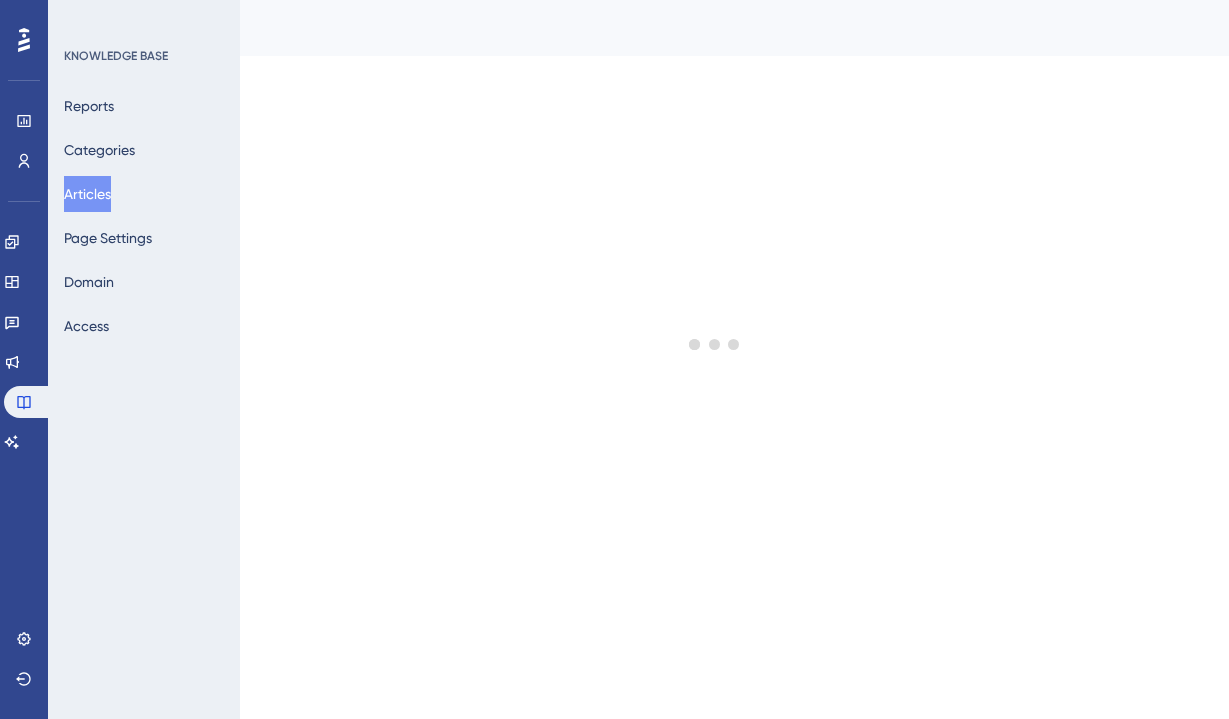 scroll, scrollTop: 0, scrollLeft: 0, axis: both 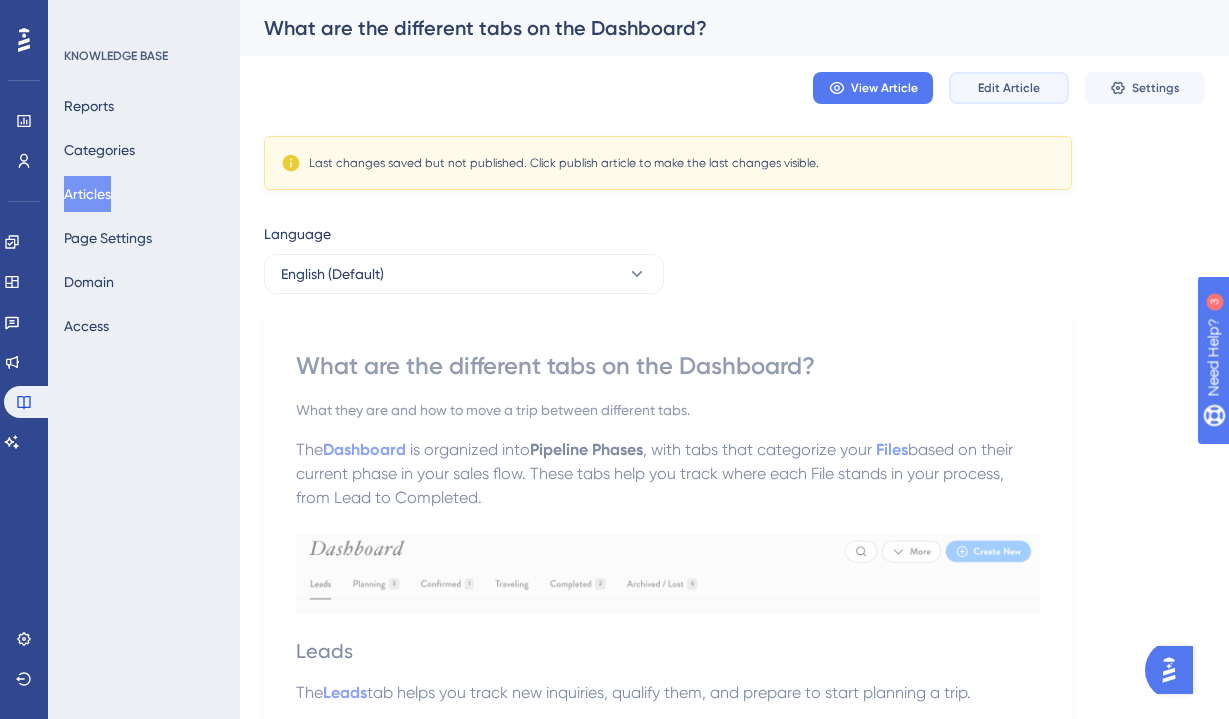 click on "Edit Article" at bounding box center [1009, 88] 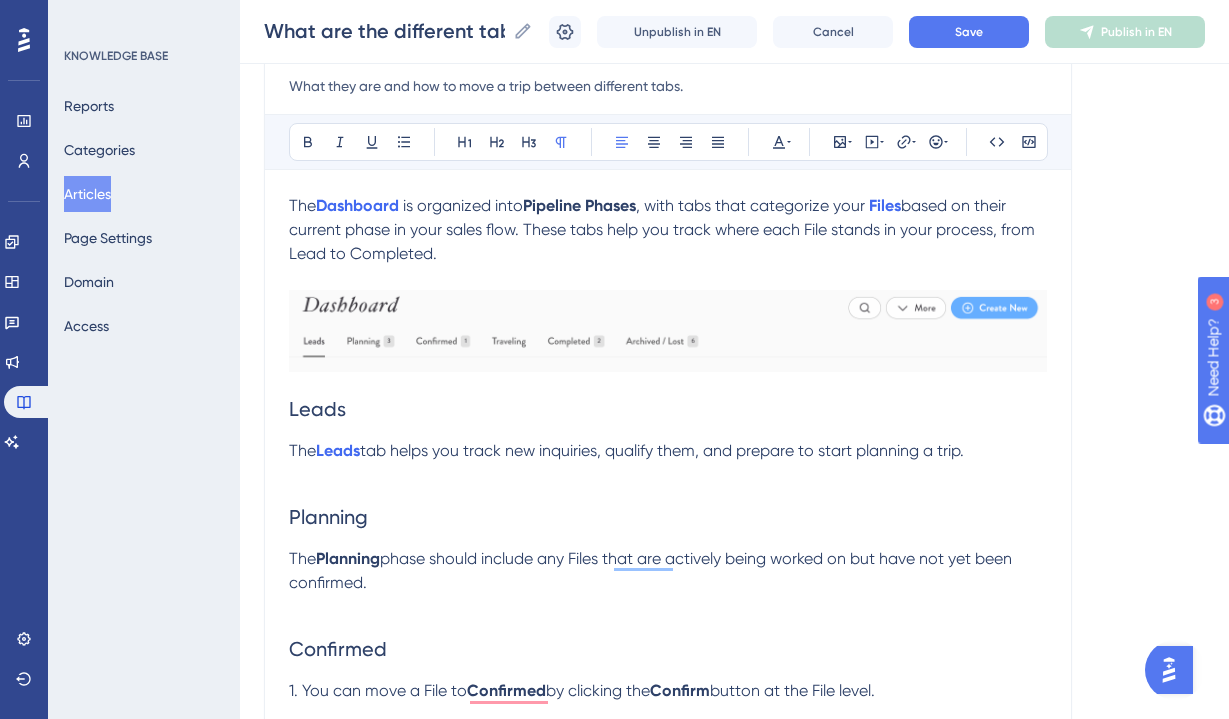 scroll, scrollTop: 233, scrollLeft: 0, axis: vertical 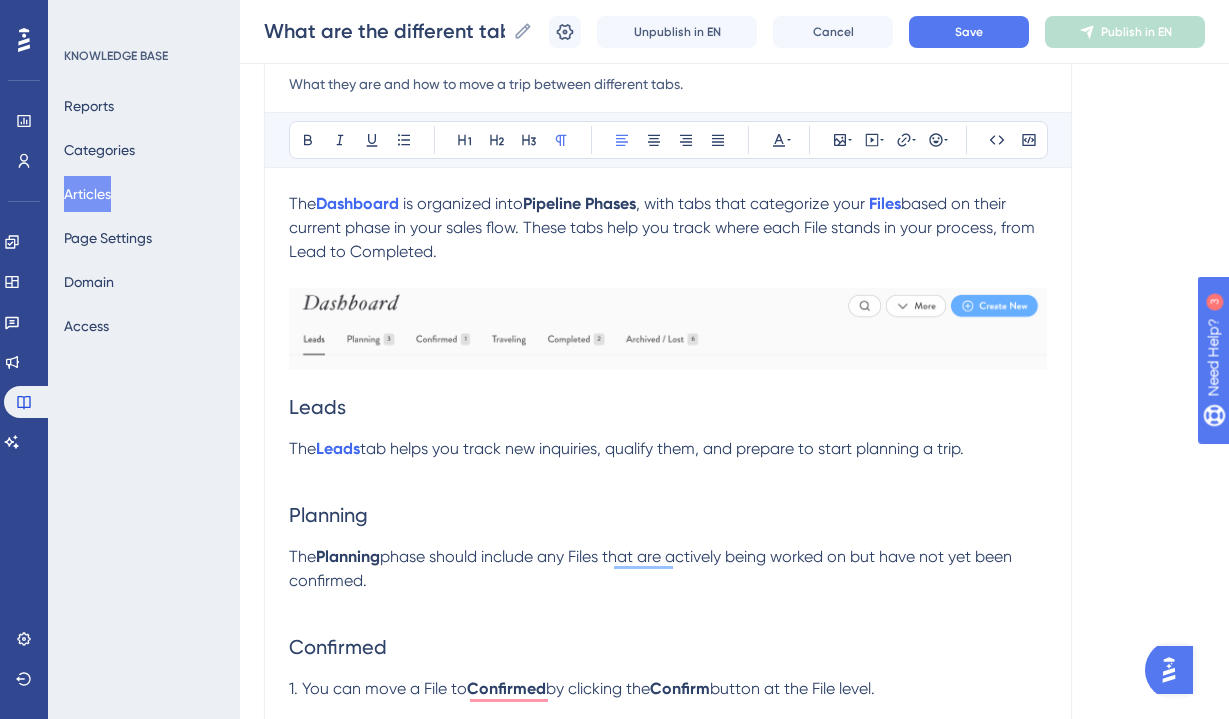 click on "based on their current phase in your sales flow. These tabs help you track where each File stands in your process, from Lead to Completed." at bounding box center [664, 227] 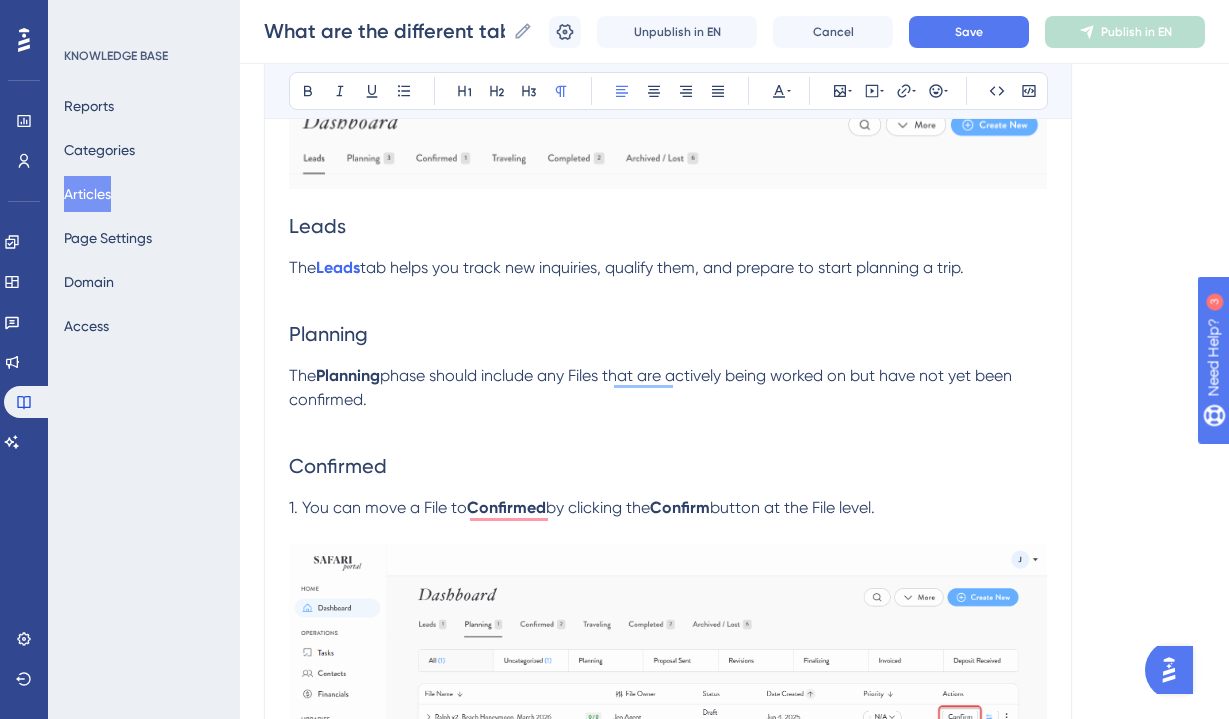 scroll, scrollTop: 392, scrollLeft: 0, axis: vertical 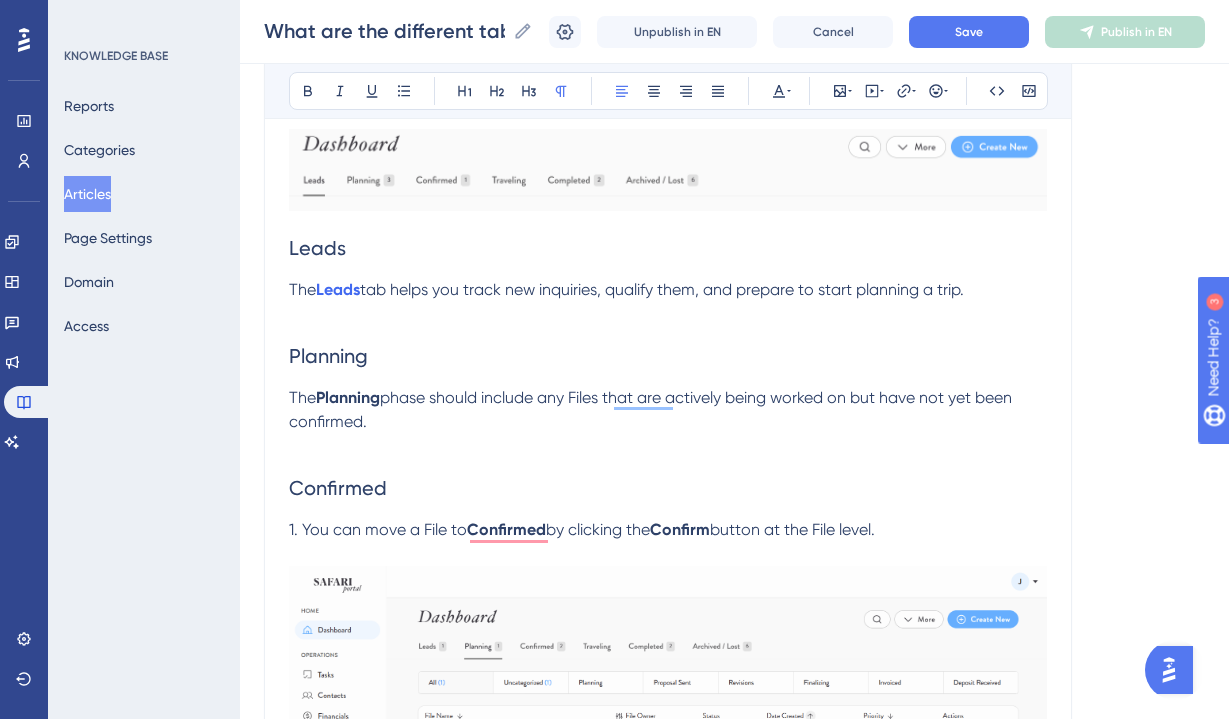 click on "The  Leads  tab helps you track new inquiries, qualify them, and prepare to start planning a trip." at bounding box center [668, 290] 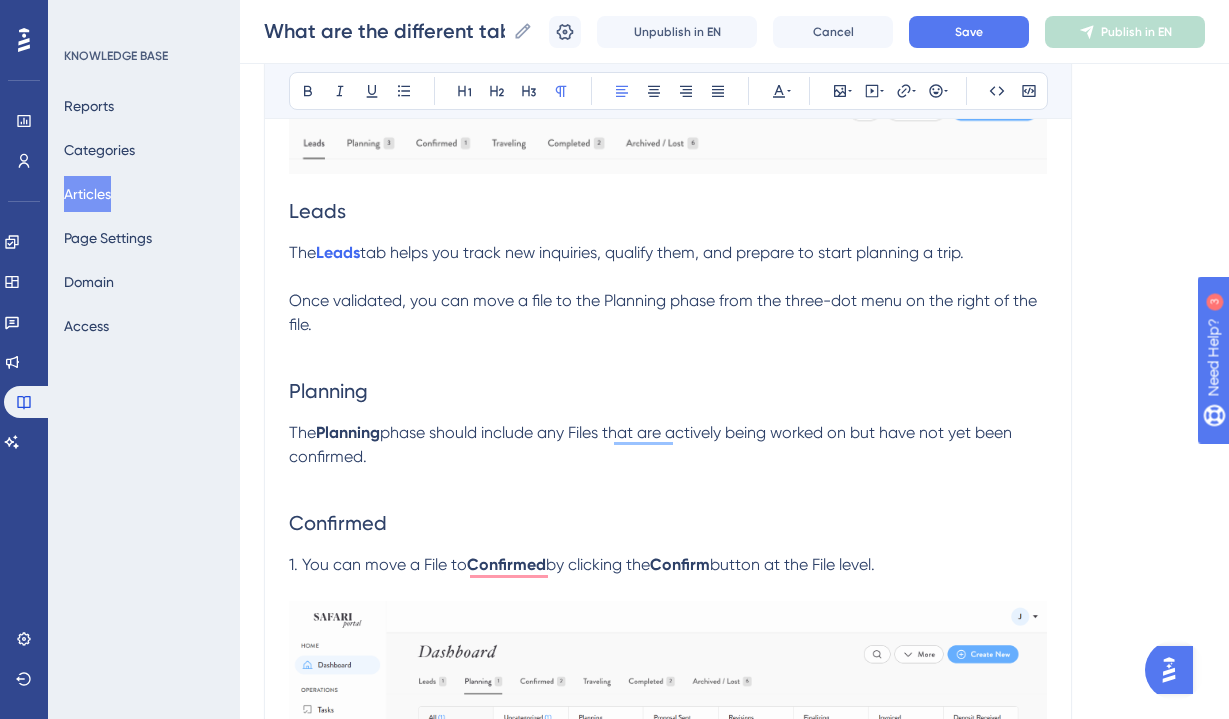 scroll, scrollTop: 431, scrollLeft: 0, axis: vertical 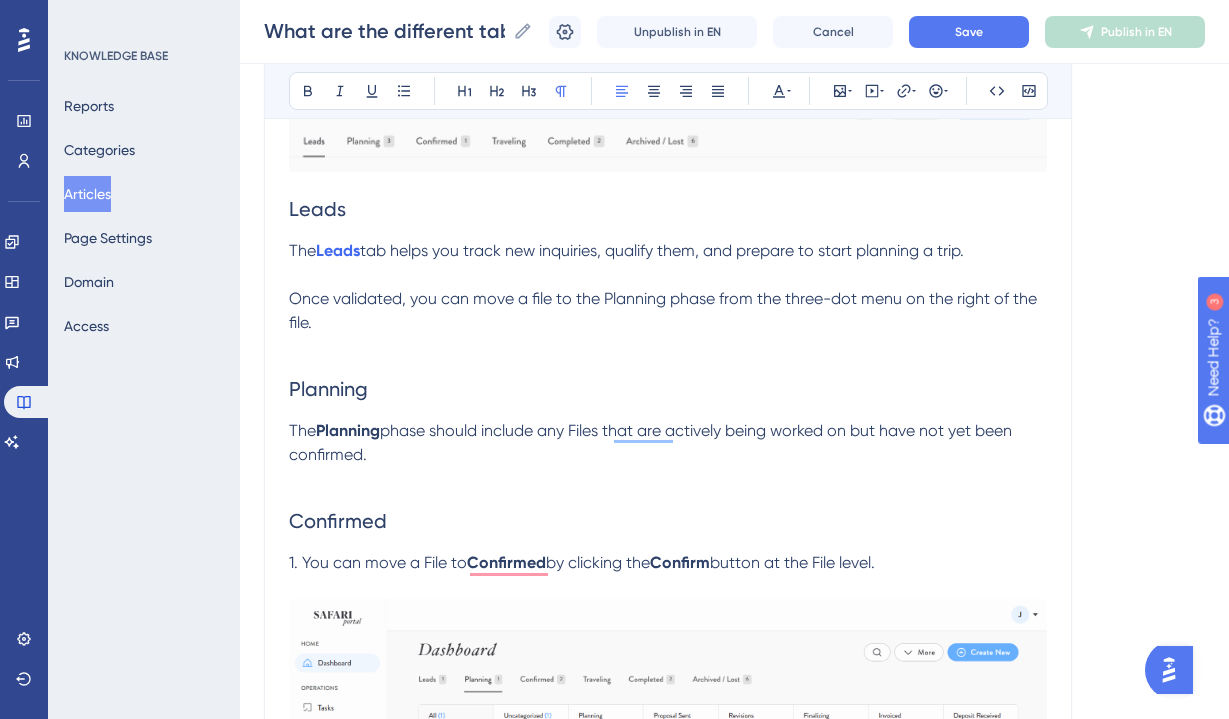 click on "Once validated, you can move a file to the Planning phase from the three-dot menu on the right of the file." at bounding box center [665, 310] 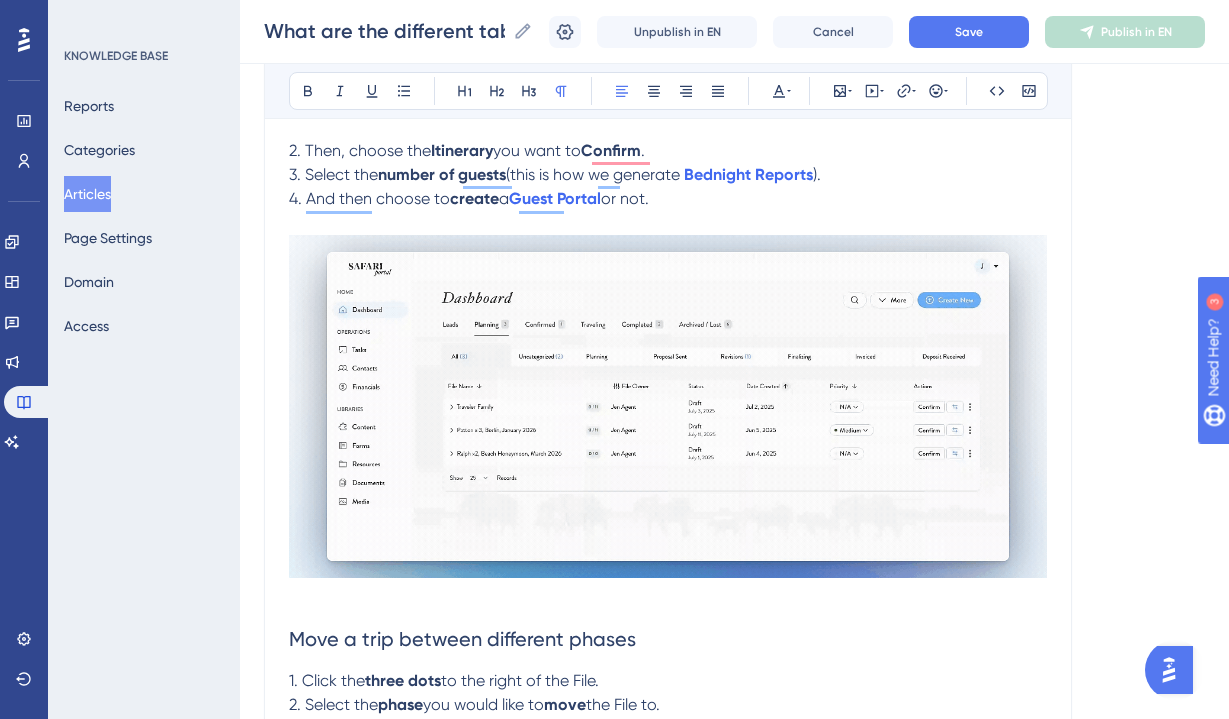 scroll, scrollTop: 1267, scrollLeft: 0, axis: vertical 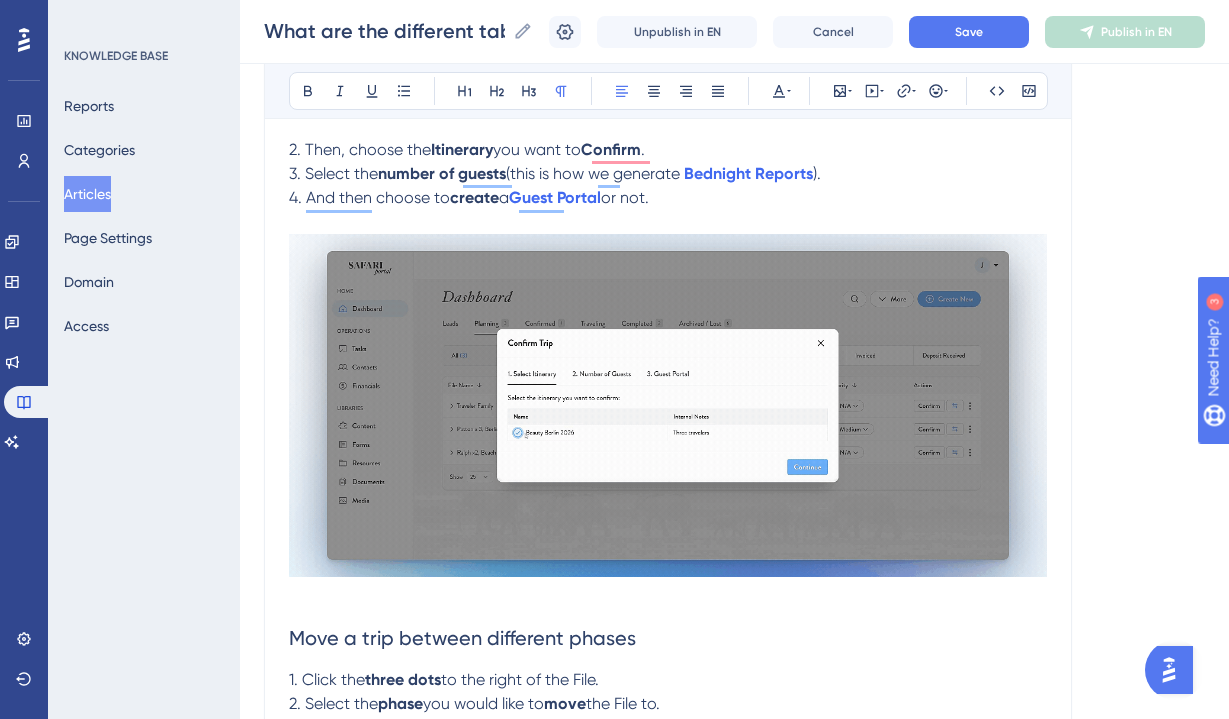 click on "4. And then choose to" at bounding box center [369, 197] 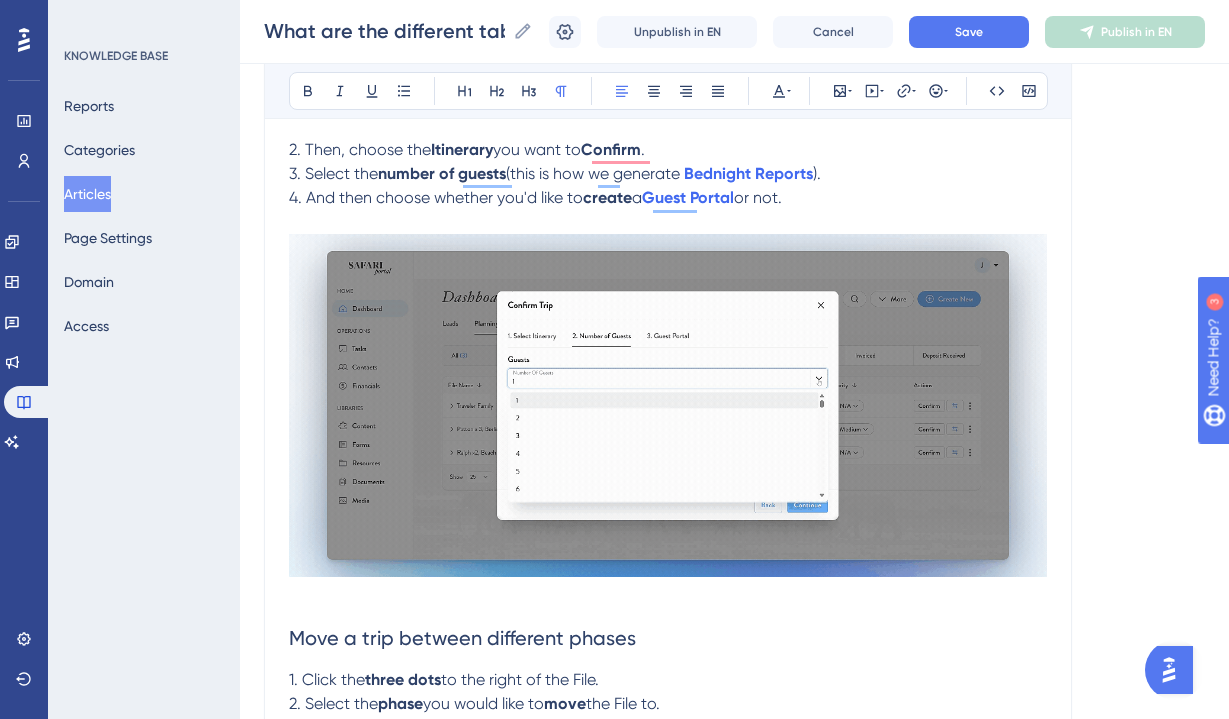 click on "or not." at bounding box center [758, 197] 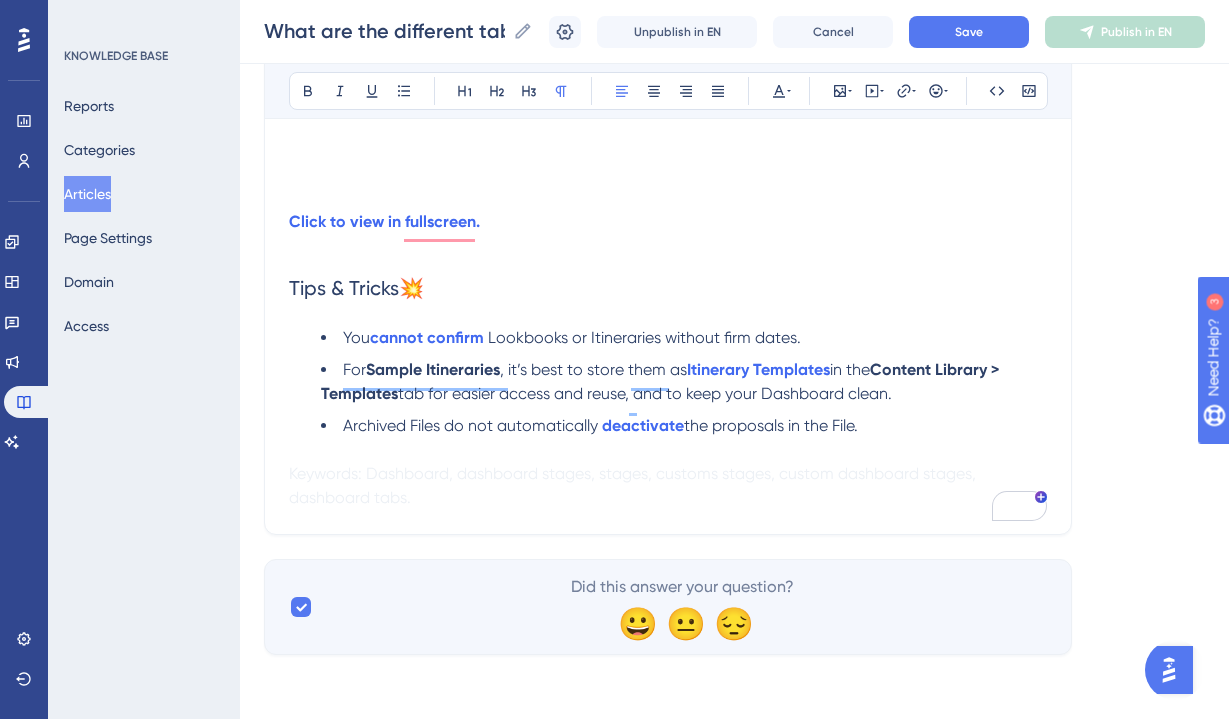 scroll, scrollTop: 3203, scrollLeft: 0, axis: vertical 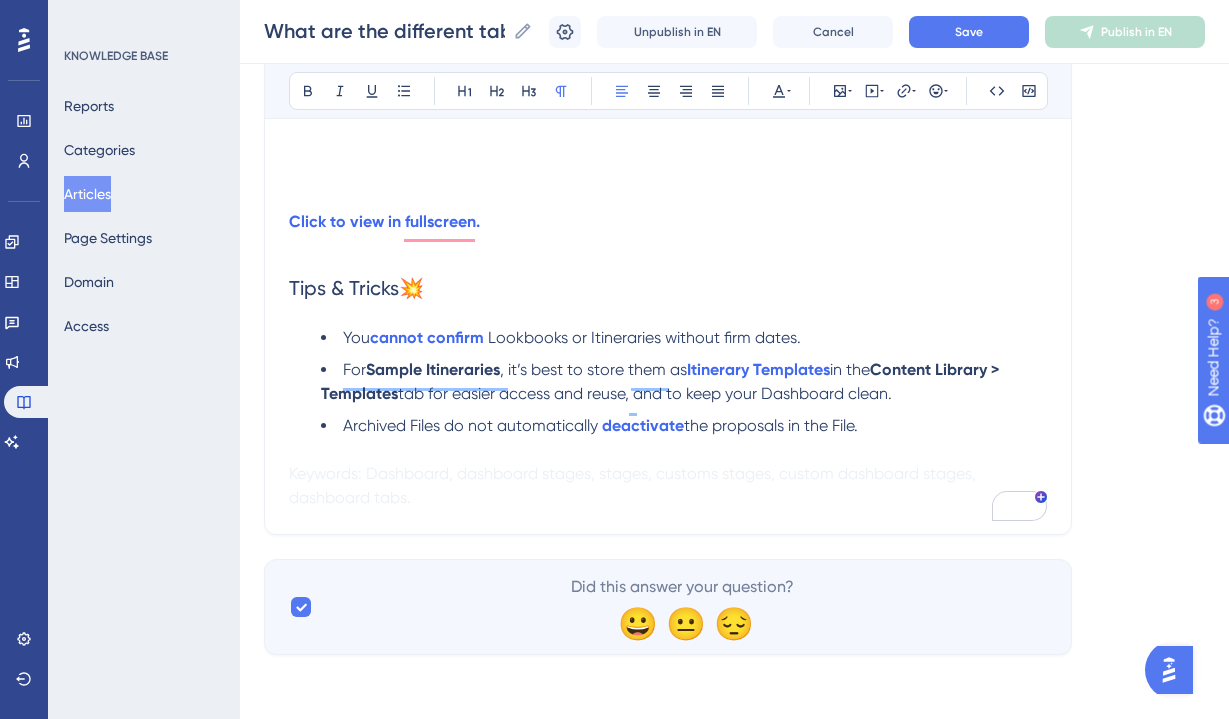 click on "For  Sample Itineraries , it’s best to store them as  Itinerary Templates  in the  Content Library > Templates  tab for easier access and reuse, and to keep your Dashboard clean." at bounding box center [684, 382] 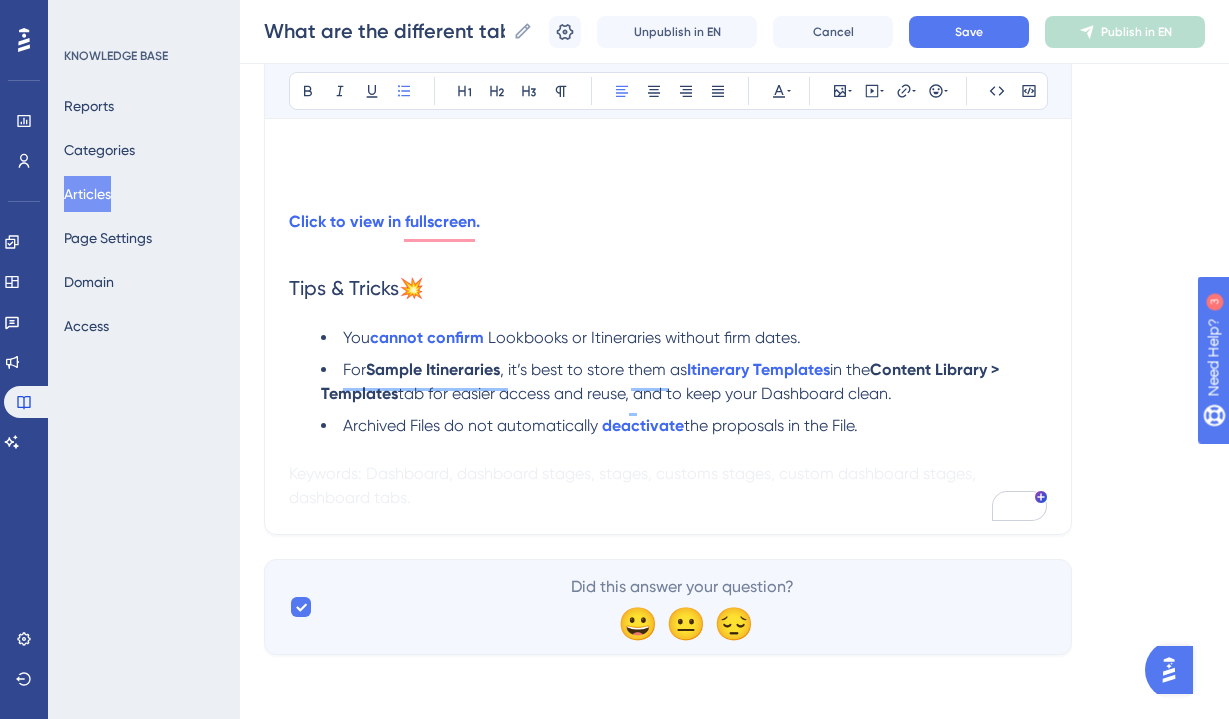 click on "Archived Files do not automatically   deactivate  the proposals in the File." at bounding box center (684, 426) 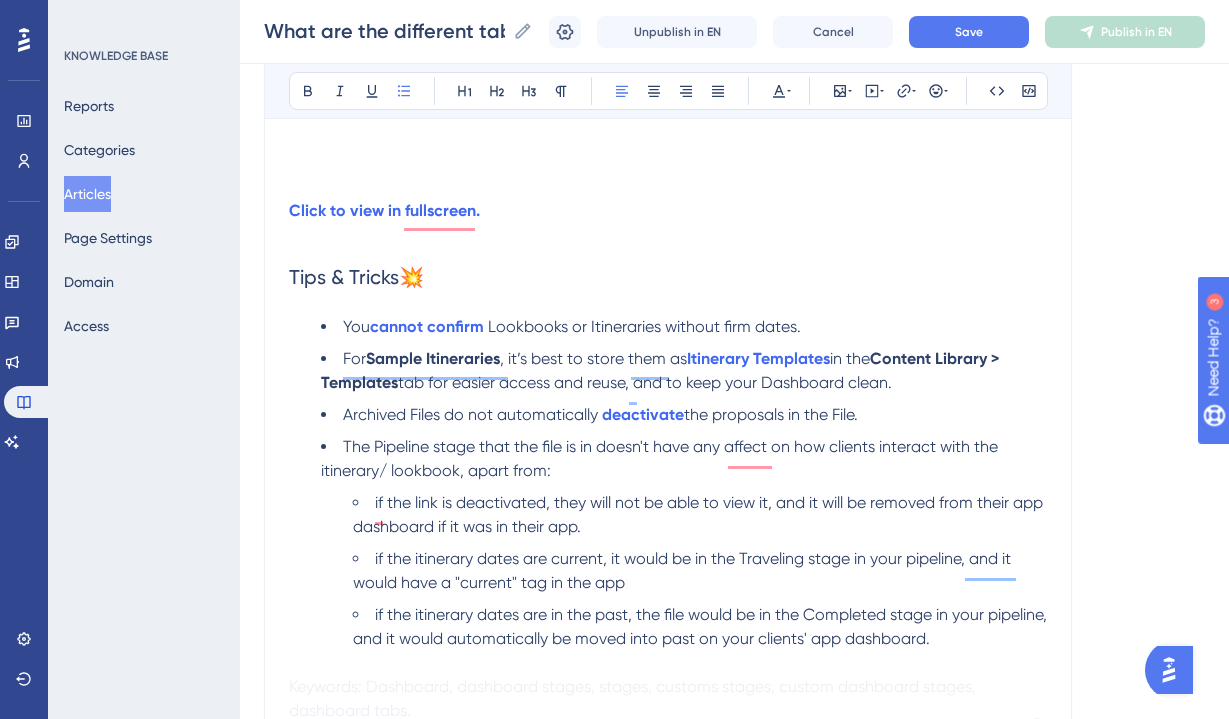 scroll, scrollTop: 3262, scrollLeft: 0, axis: vertical 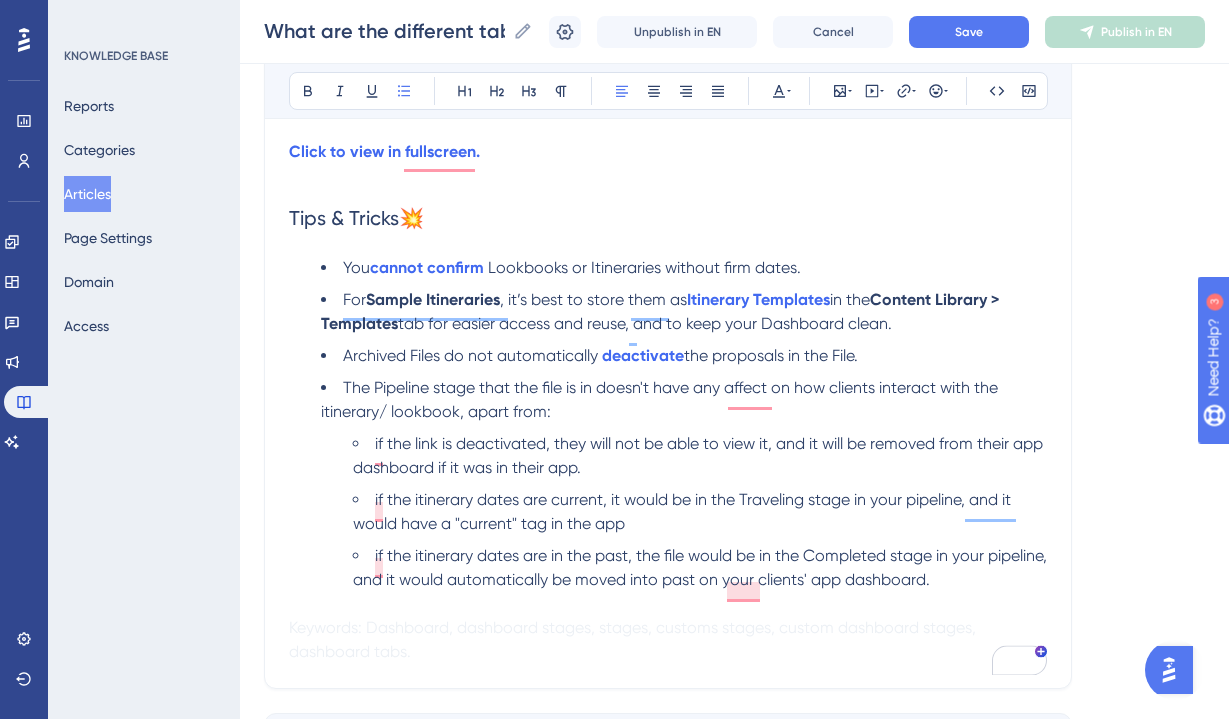 click on "if the itinerary dates are in the past, the file would be in the Completed stage in your pipeline, and it would automatically be moved into past on your clients' app dashboard." at bounding box center (702, 567) 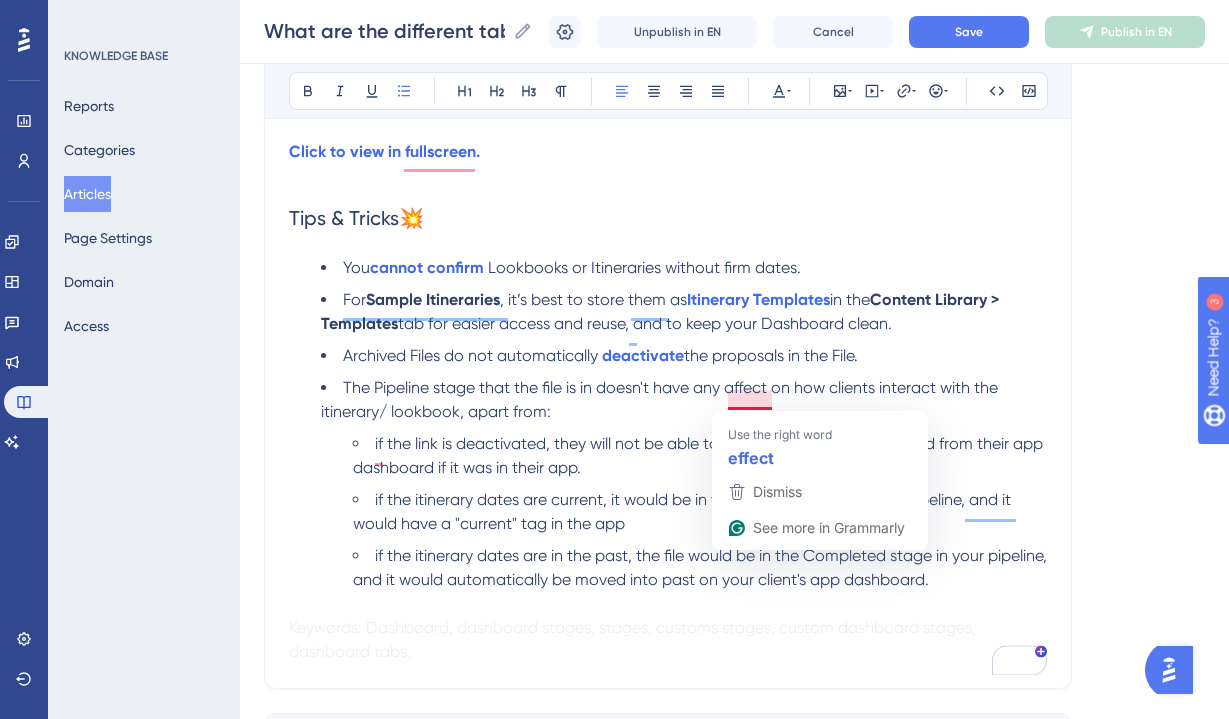 click on "The Pipeline stage that the file is in doesn't have any affect on how clients interact with the itinerary/ lookbook, apart from:" at bounding box center [661, 399] 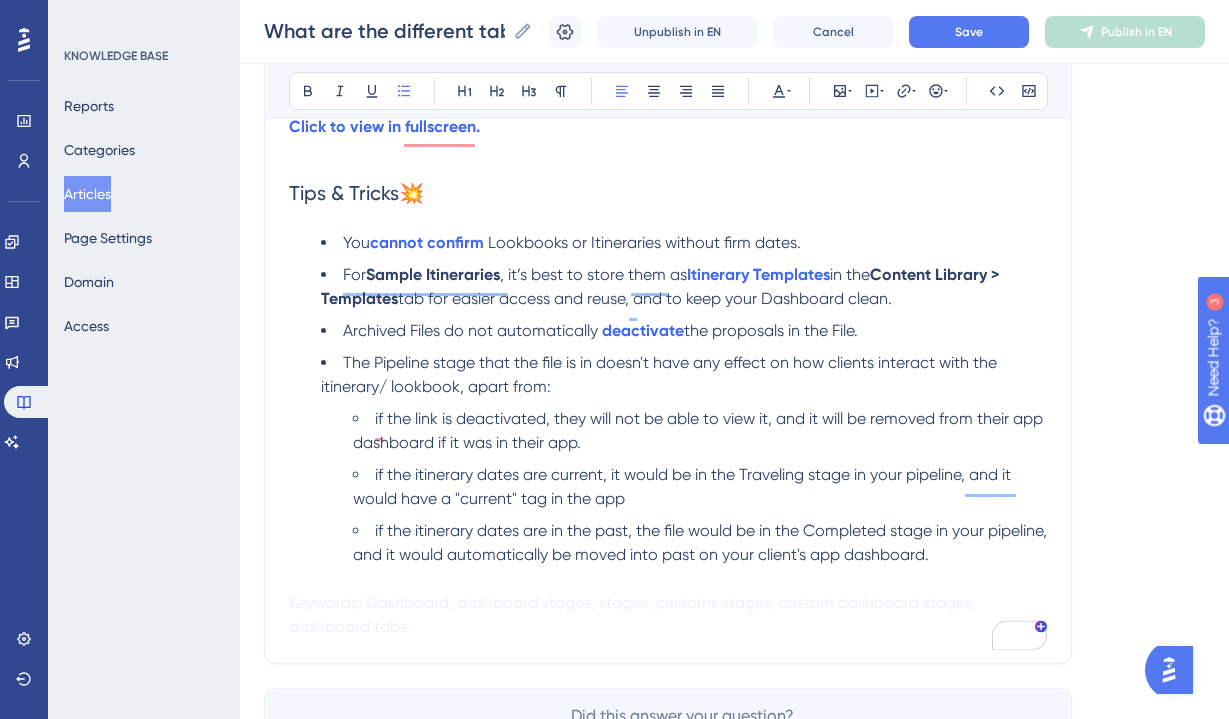 scroll, scrollTop: 3289, scrollLeft: 0, axis: vertical 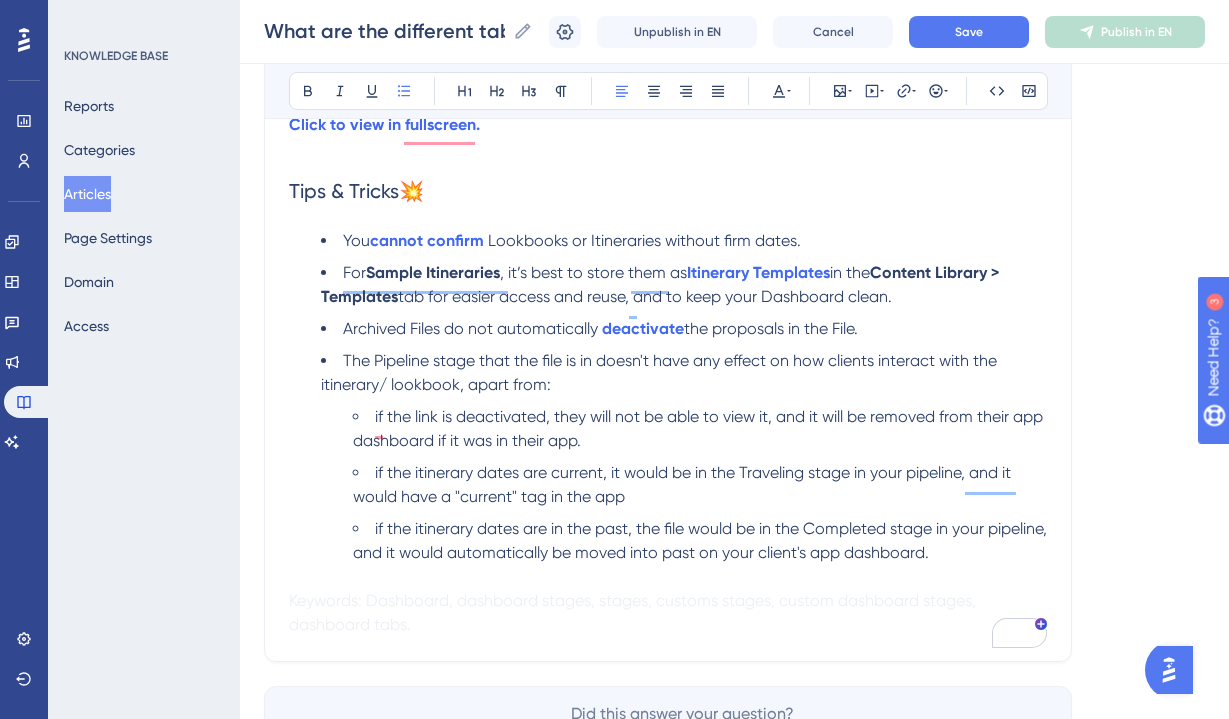 click on "The Pipeline stage that the file is in doesn't have any effect on how clients interact with the itinerary/ lookbook, apart from:" at bounding box center (661, 372) 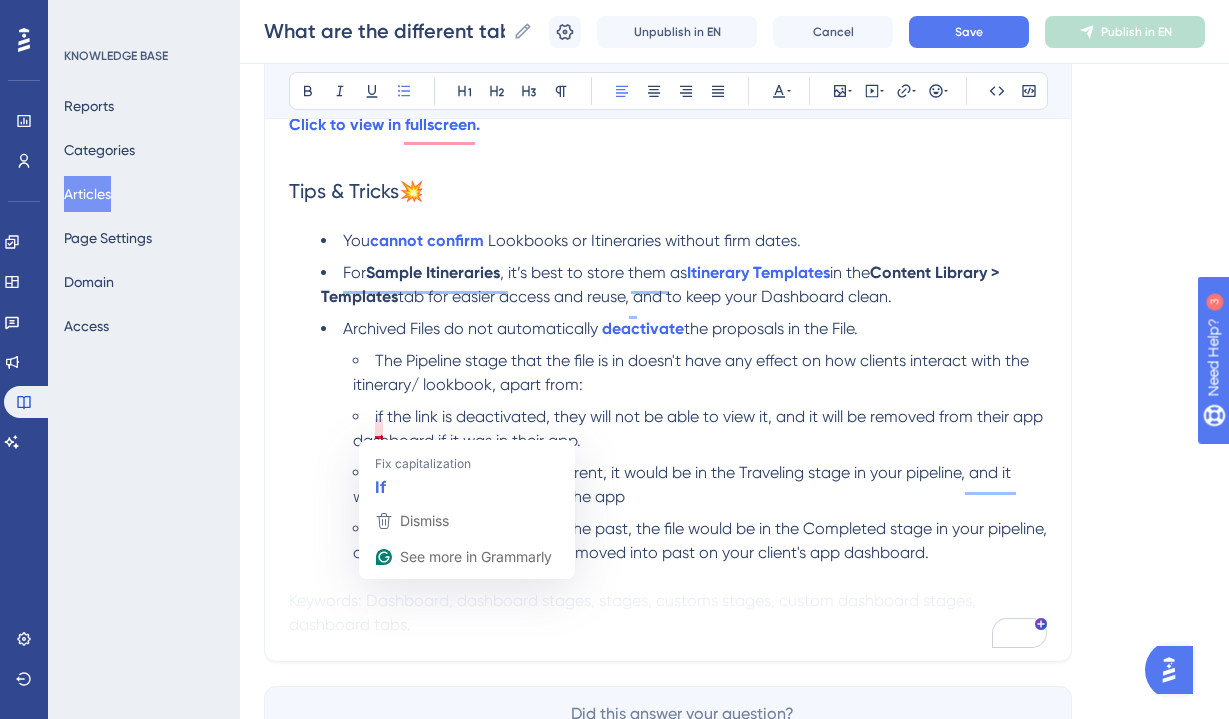 click on "if the link is deactivated, they will not be able to view it, and it will be removed from their app dashboard if it was in their app." at bounding box center [700, 429] 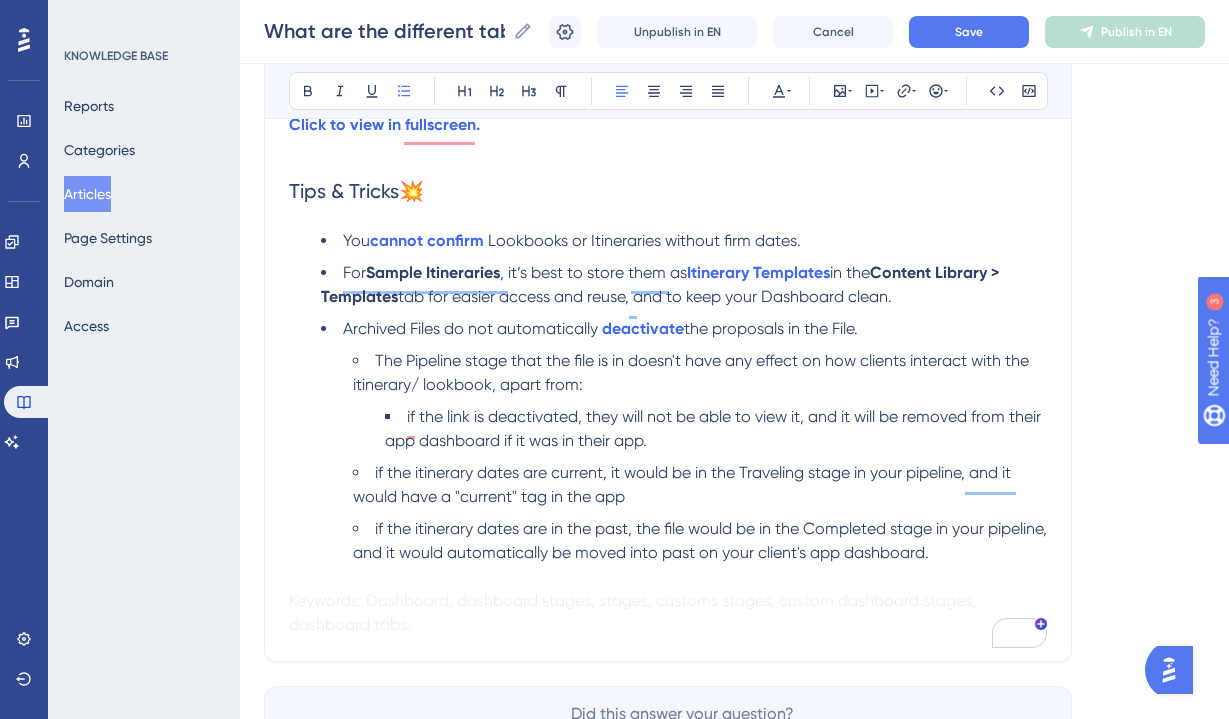 click on "if the itinerary dates are current, it would be in the Traveling stage in your pipeline, and it would have a "current" tag in the app" at bounding box center [684, 484] 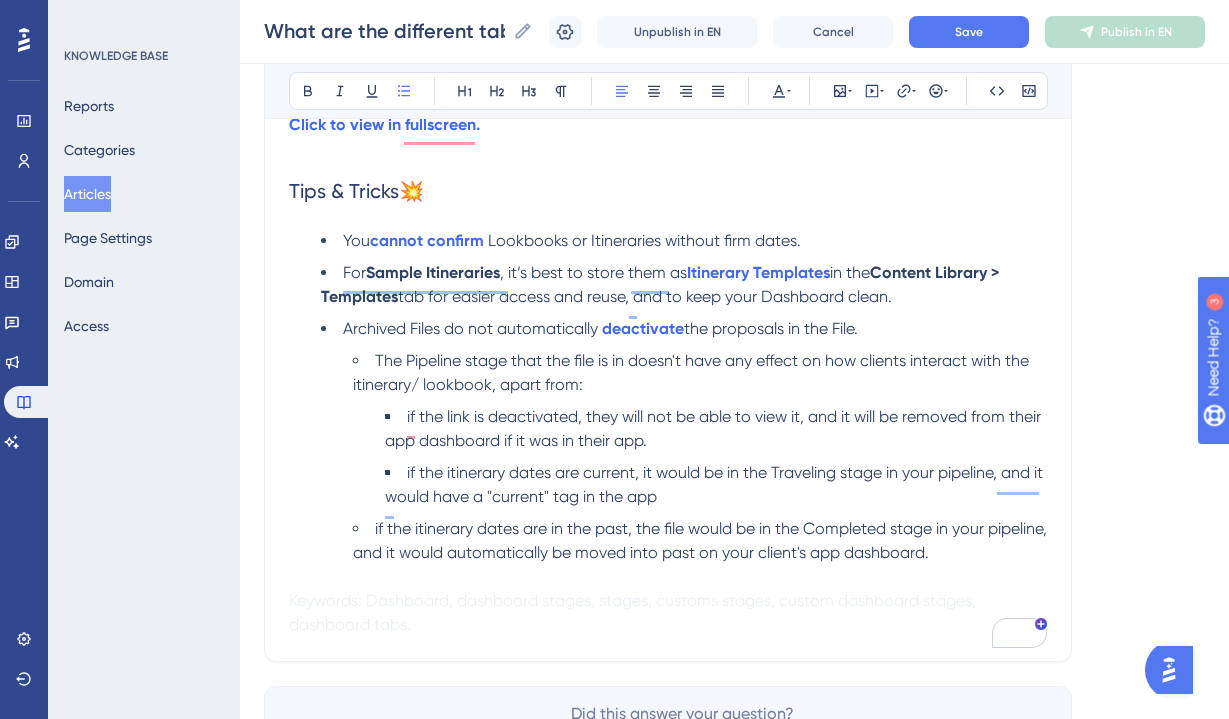 click on "if the itinerary dates are in the past, the file would be in the Completed stage in your pipeline, and it would automatically be moved into past on your client's app dashboard." at bounding box center (702, 540) 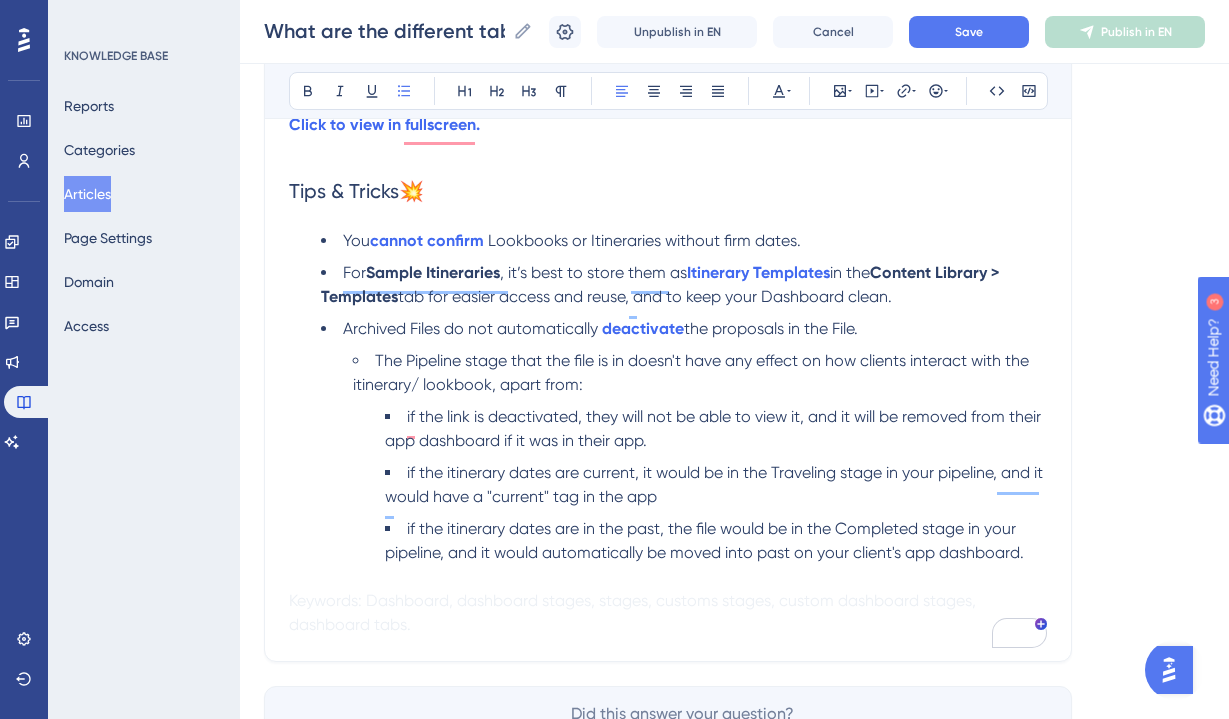 click on "if the itinerary dates are current, it would be in the Traveling stage in your pipeline, and it would have a "current" tag in the app" at bounding box center (716, 485) 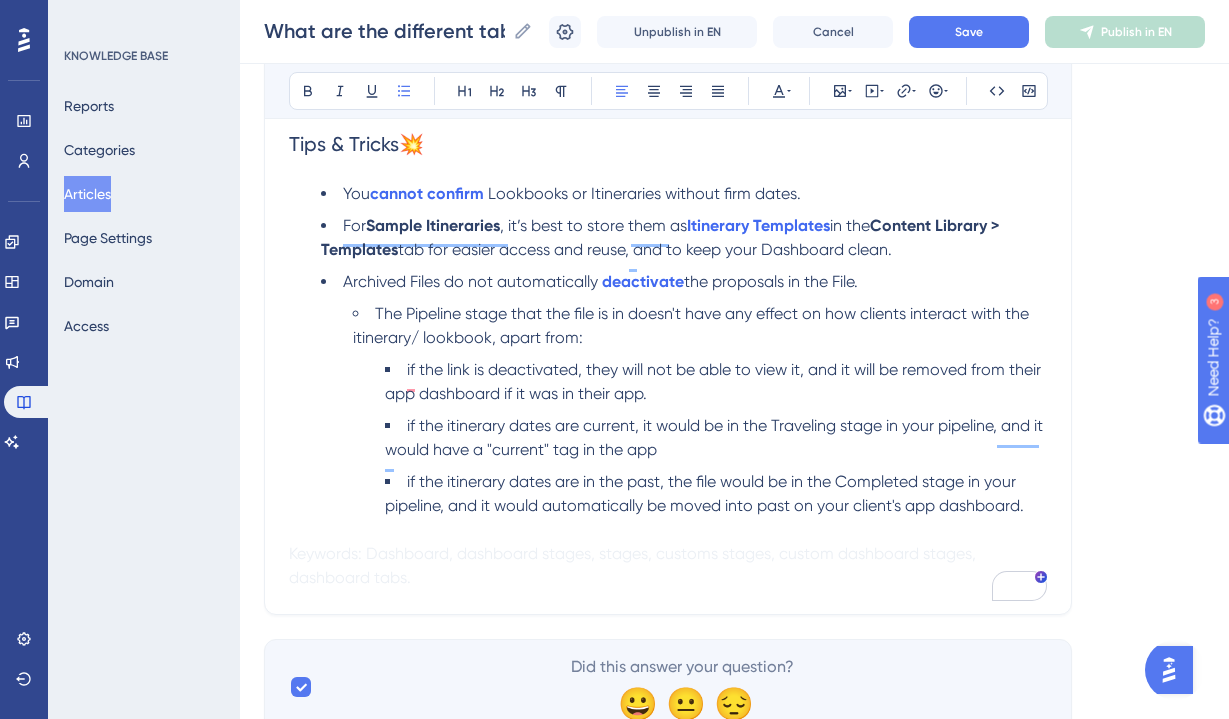 scroll, scrollTop: 3340, scrollLeft: 0, axis: vertical 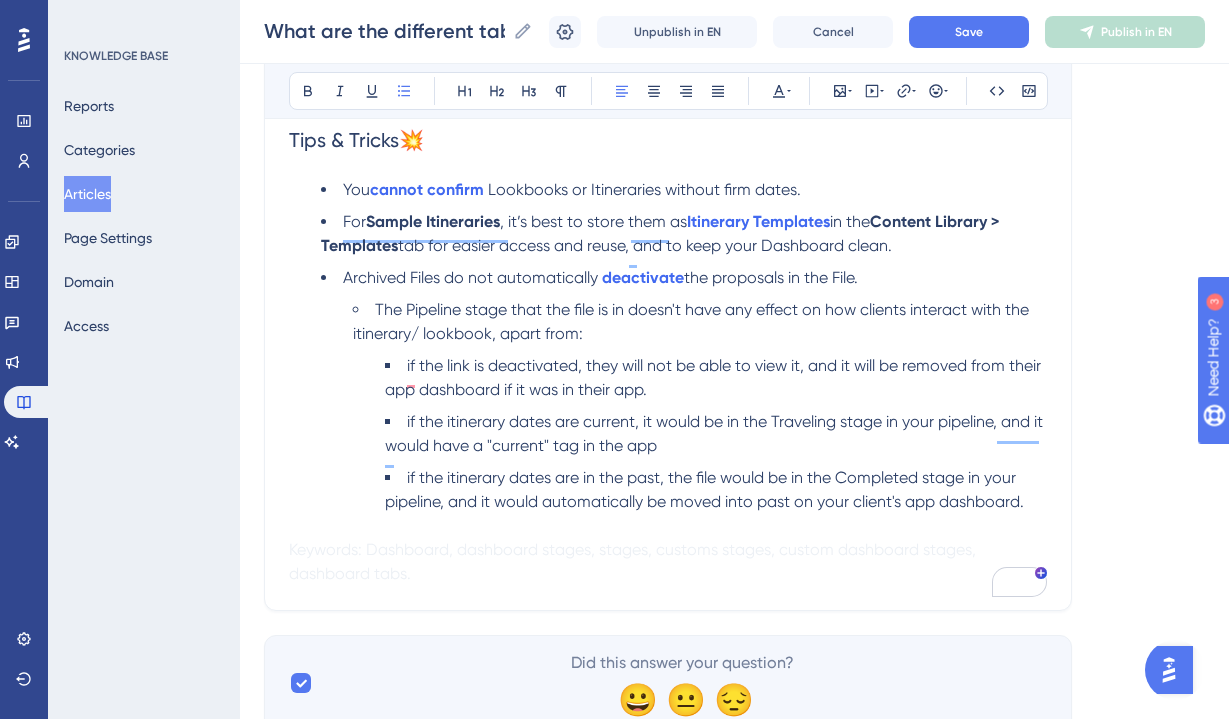 click on "if the itinerary dates are current, it would be in the Traveling stage in your pipeline, and it would have a "current" tag in the app" at bounding box center [716, 434] 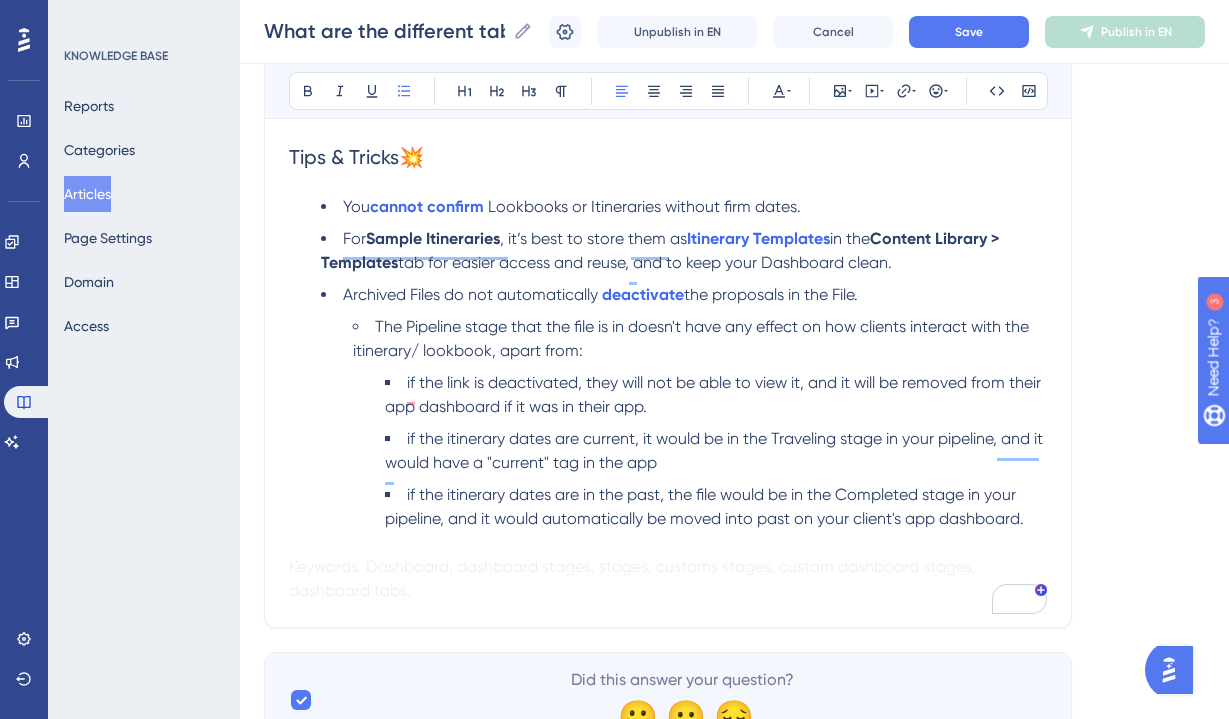 scroll, scrollTop: 3315, scrollLeft: 0, axis: vertical 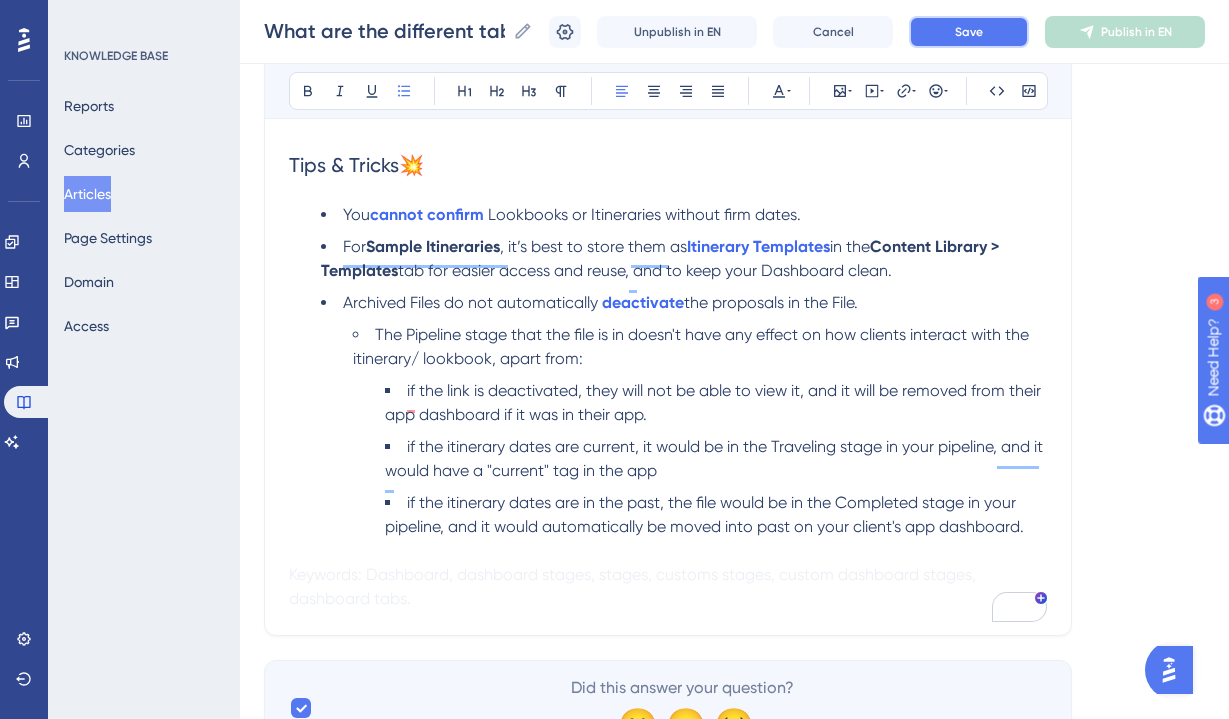 click on "Save" at bounding box center [969, 32] 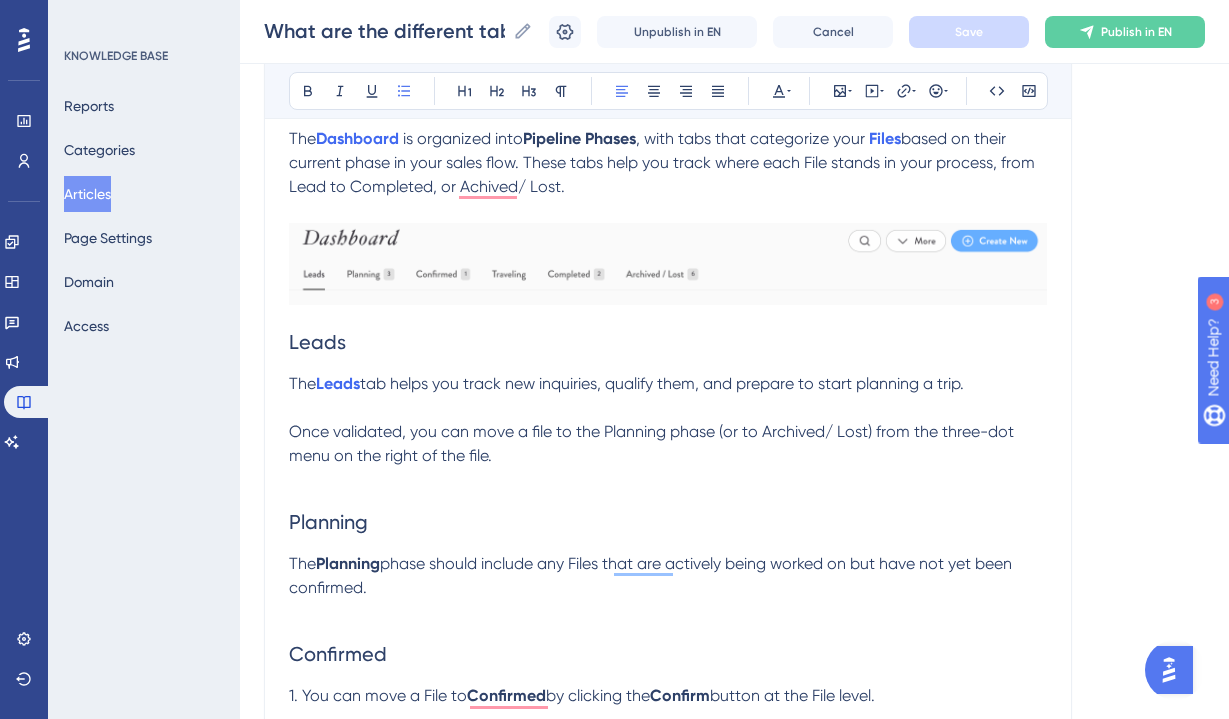 scroll, scrollTop: 296, scrollLeft: 0, axis: vertical 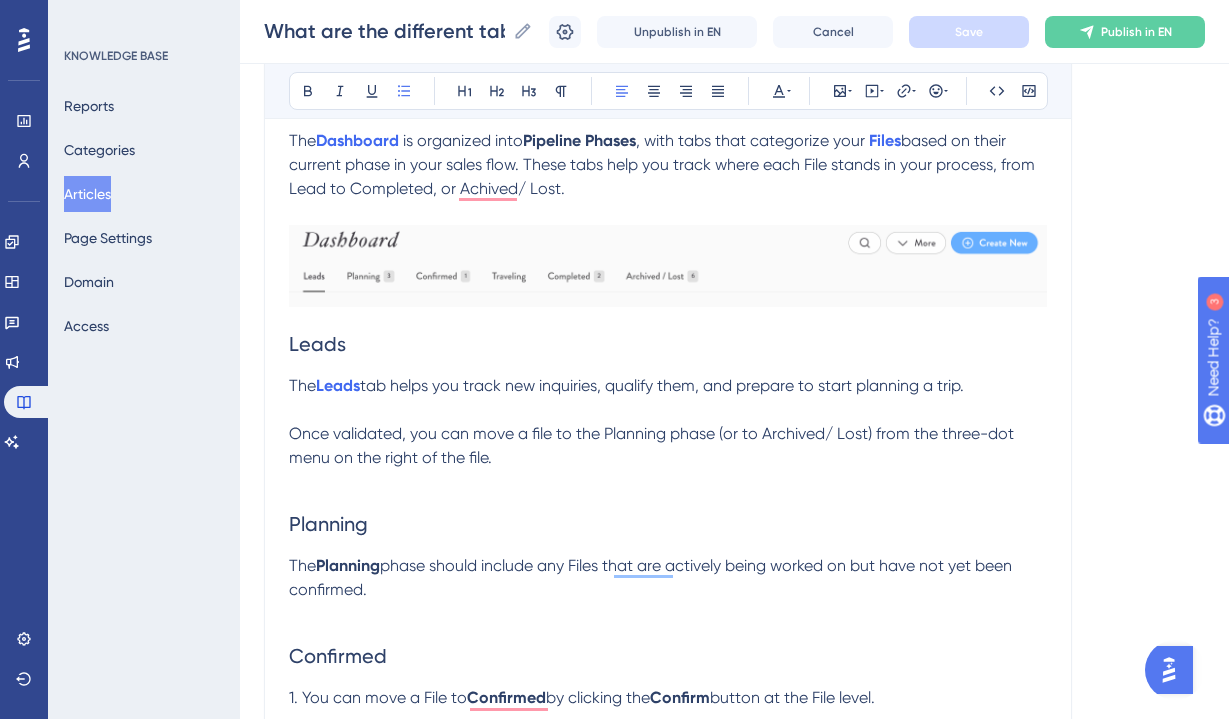 click on "Once validated, you can move a file to the Planning phase (or to Archived/ Lost) from the three-dot menu on the right of the file." at bounding box center (653, 445) 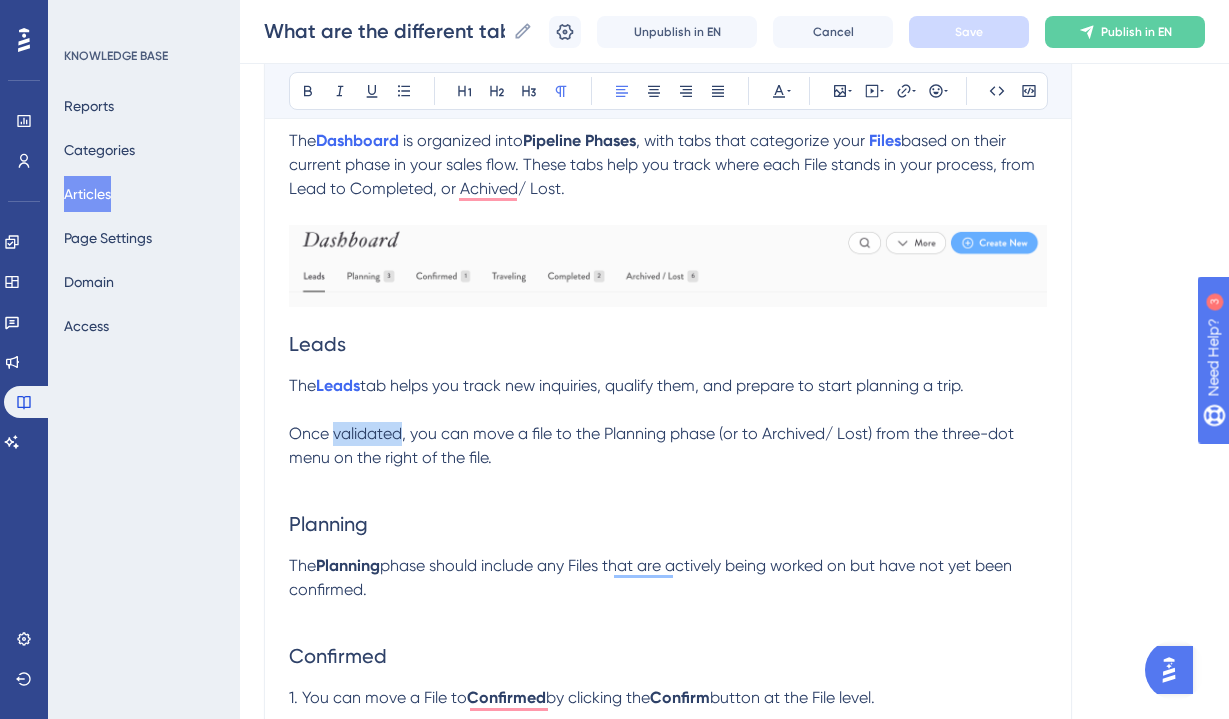 click on "Once validated, you can move a file to the Planning phase (or to Archived/ Lost) from the three-dot menu on the right of the file." at bounding box center [653, 445] 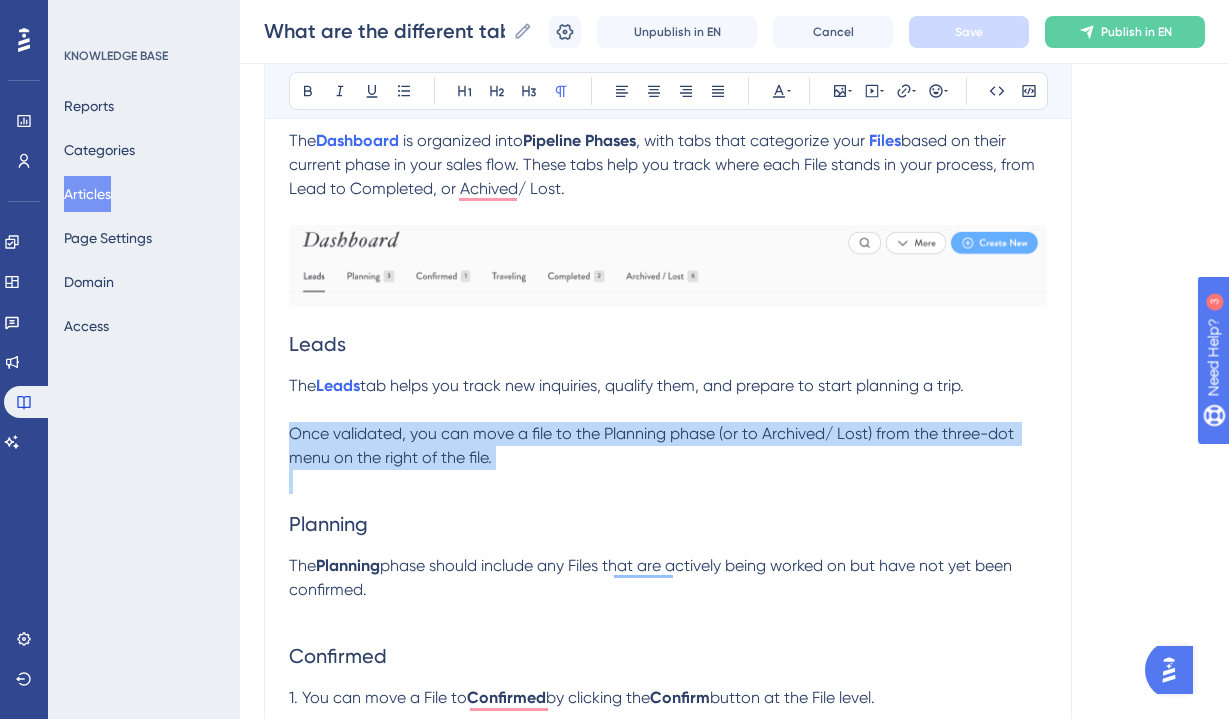 click on "Once validated, you can move a file to the Planning phase (or to Archived/ Lost) from the three-dot menu on the right of the file." at bounding box center [653, 445] 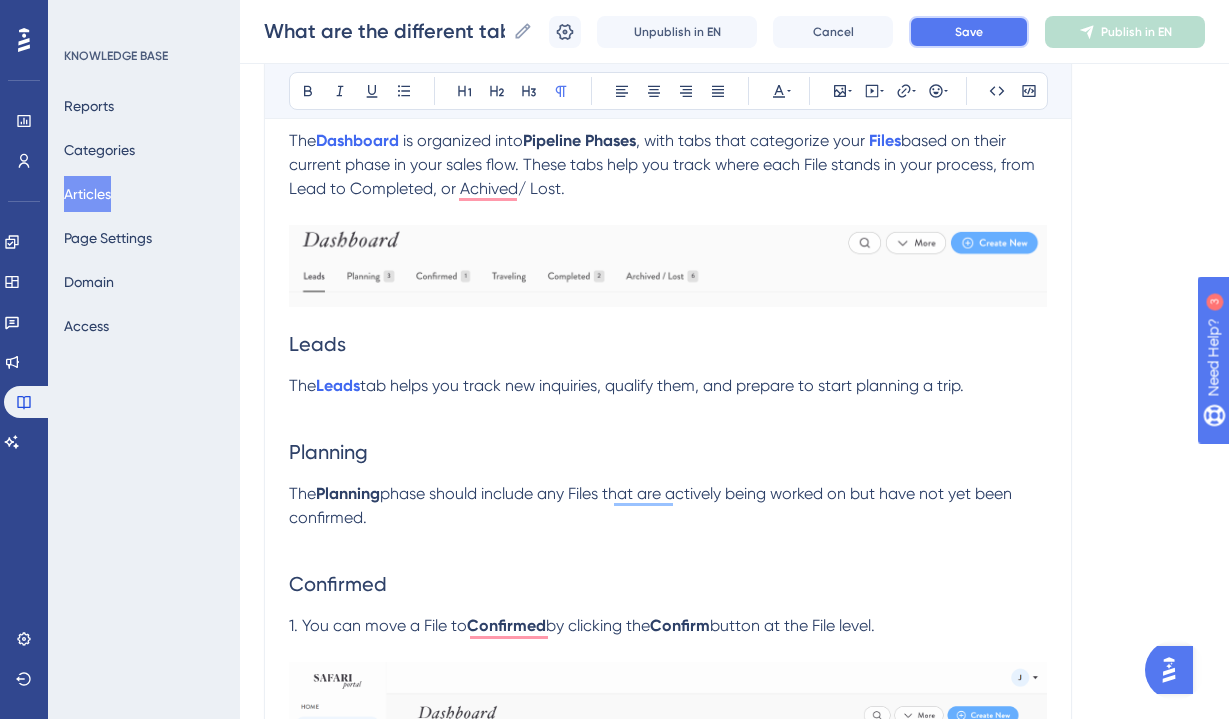 click on "Save" at bounding box center (969, 32) 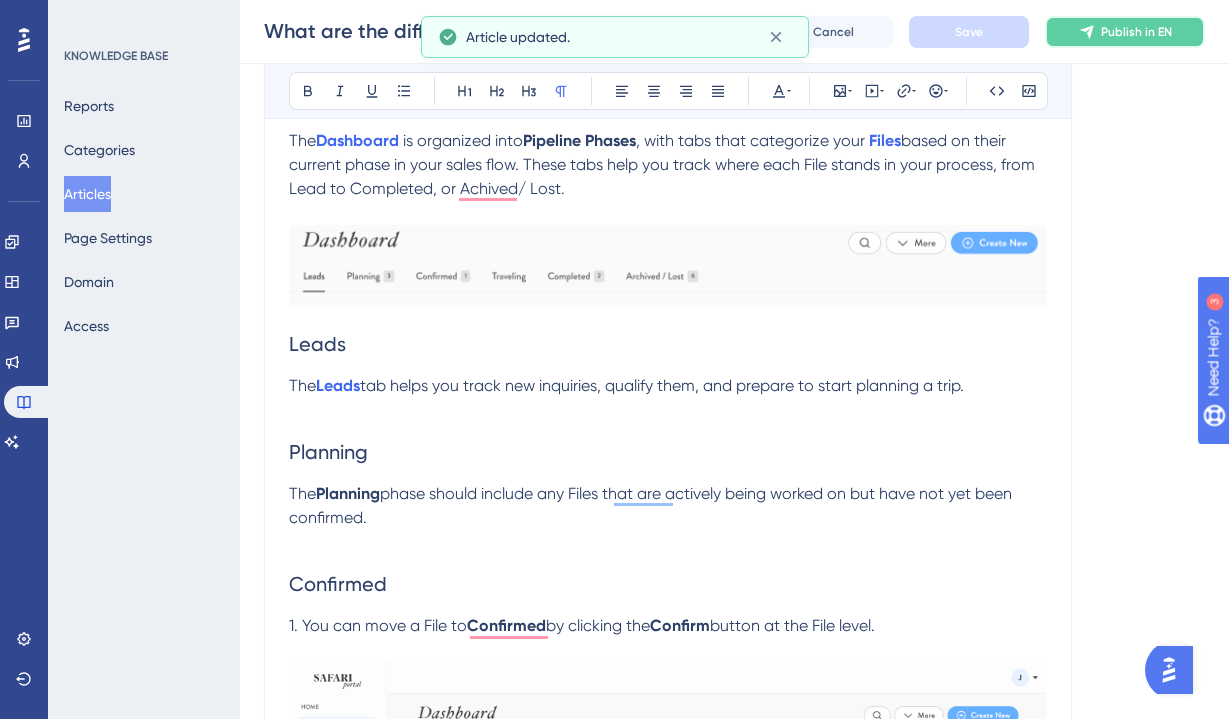 click on "Publish in EN" at bounding box center (1136, 32) 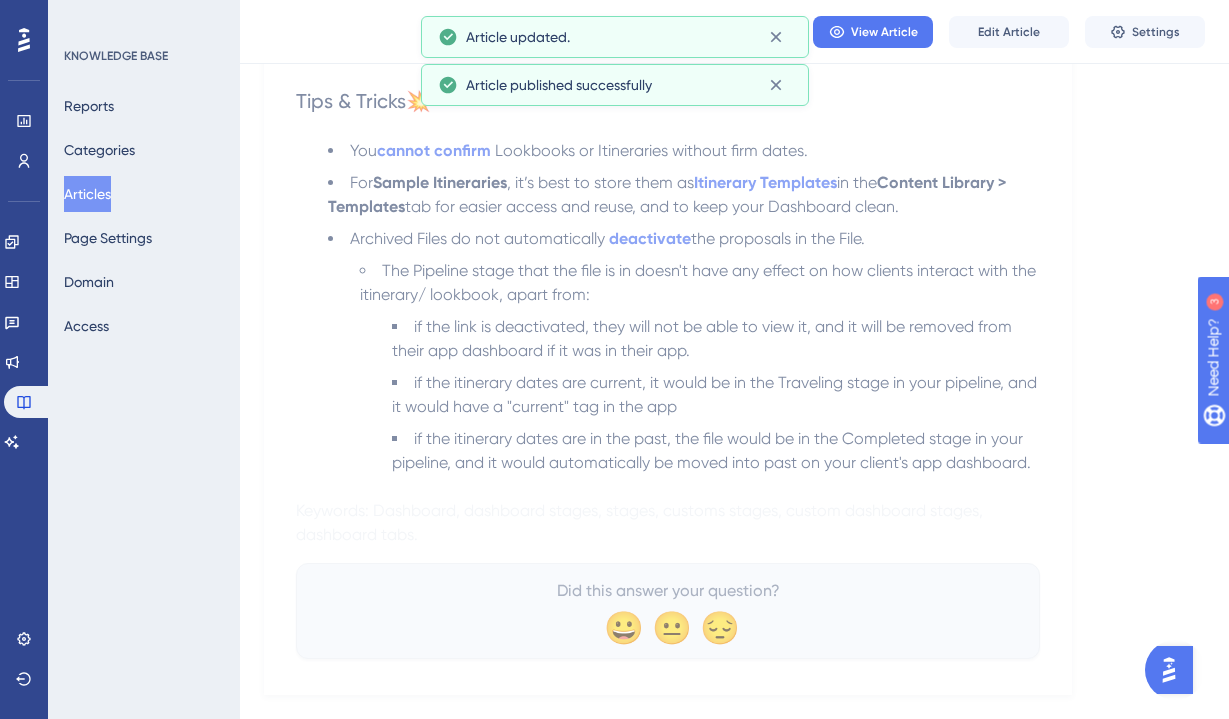 scroll, scrollTop: 3250, scrollLeft: 0, axis: vertical 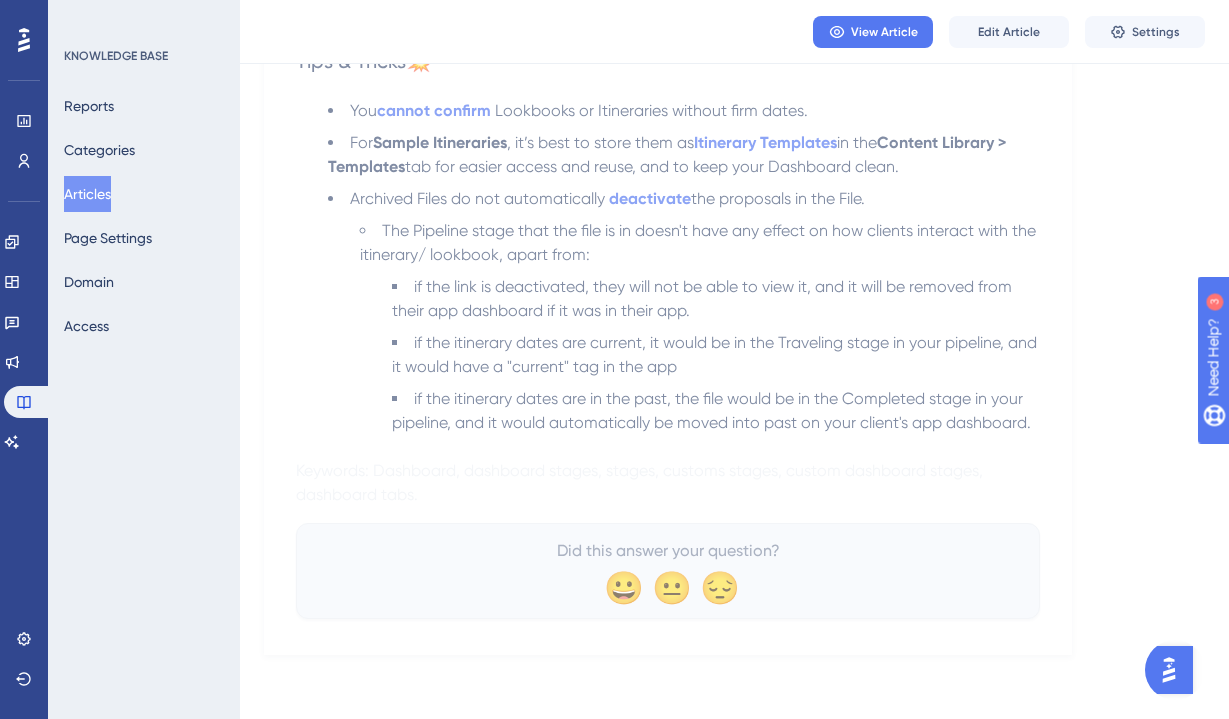 click on "Archived Files do not automatically" at bounding box center [477, 198] 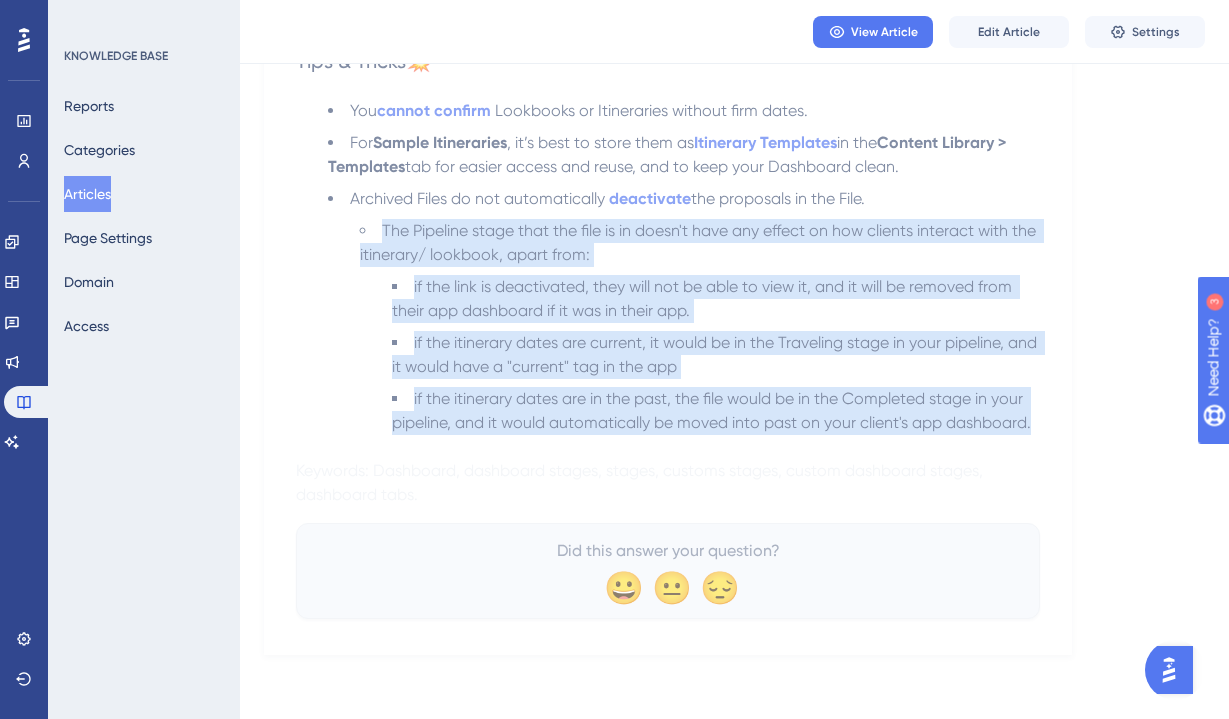 drag, startPoint x: 380, startPoint y: 231, endPoint x: 1048, endPoint y: 425, distance: 695.60046 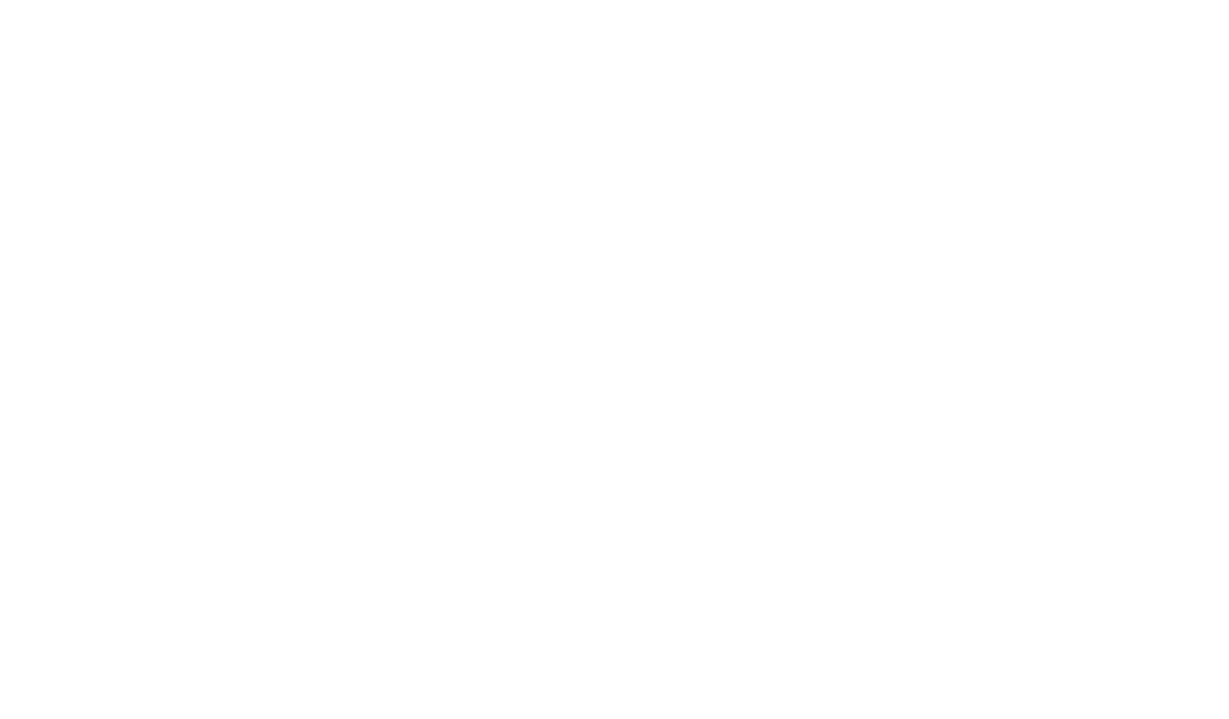 scroll, scrollTop: 0, scrollLeft: 0, axis: both 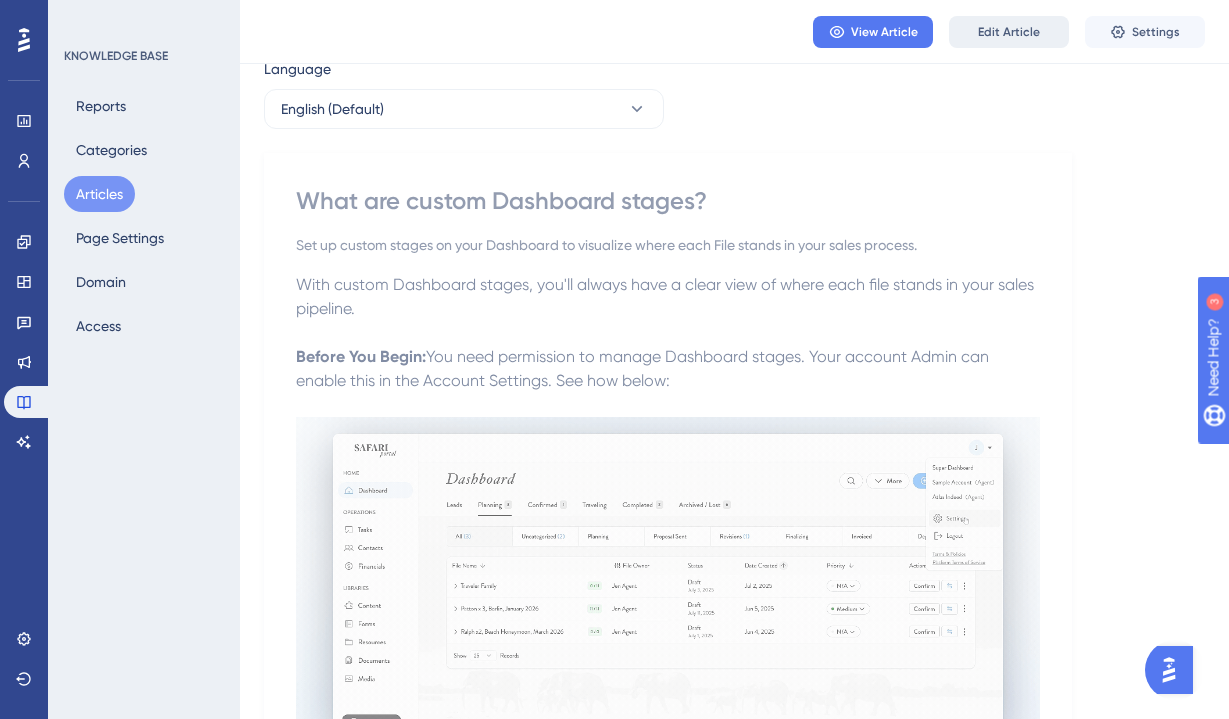 click on "Edit Article" at bounding box center (1009, 32) 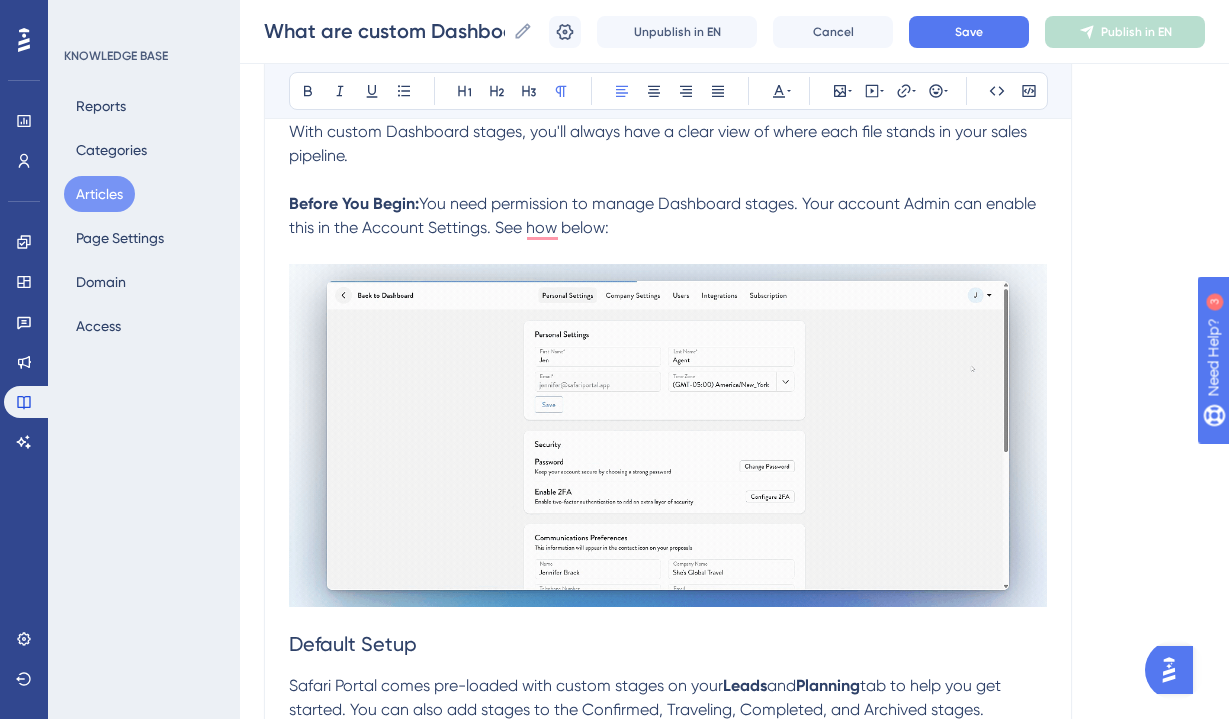 scroll, scrollTop: 318, scrollLeft: 0, axis: vertical 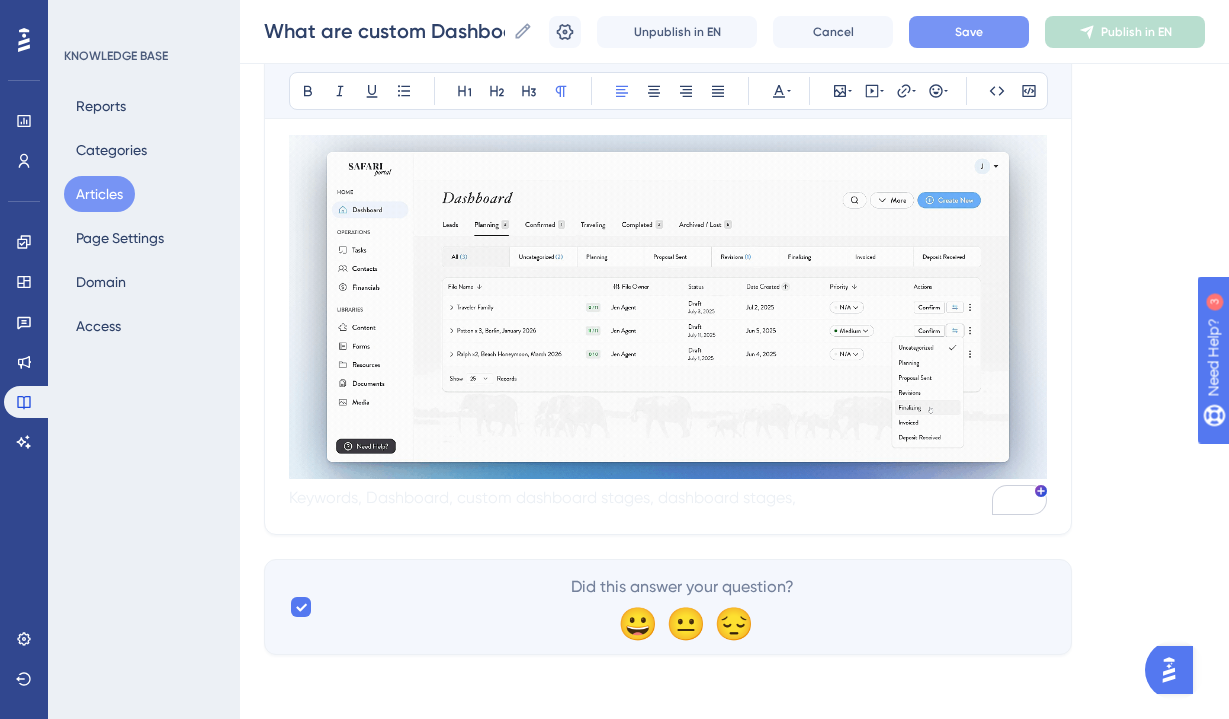 click on "Save" at bounding box center [969, 32] 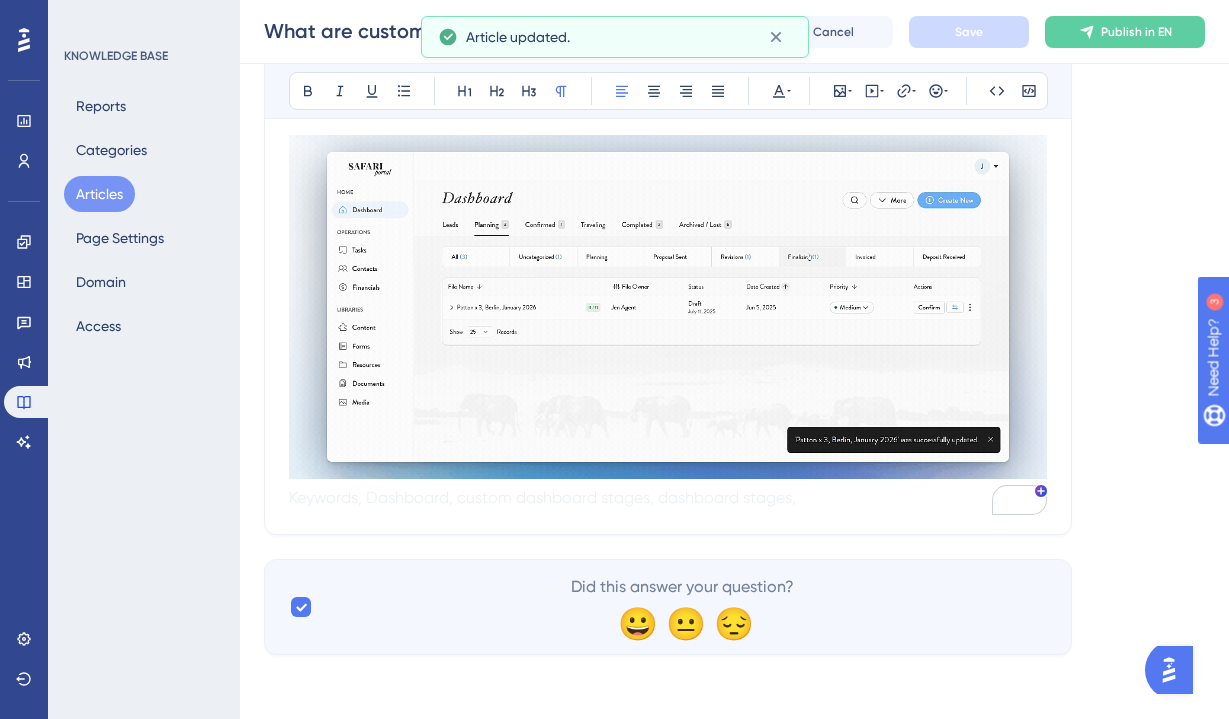 click on "Publish in EN" at bounding box center (1136, 32) 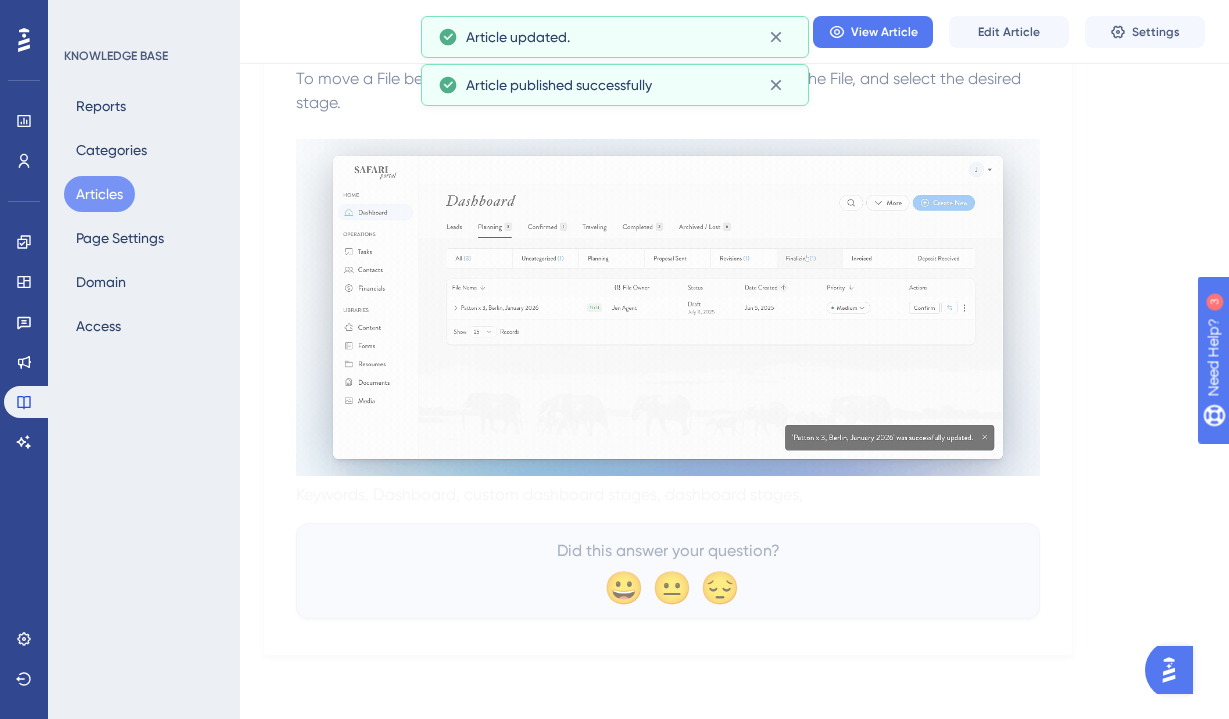 scroll, scrollTop: 3319, scrollLeft: 0, axis: vertical 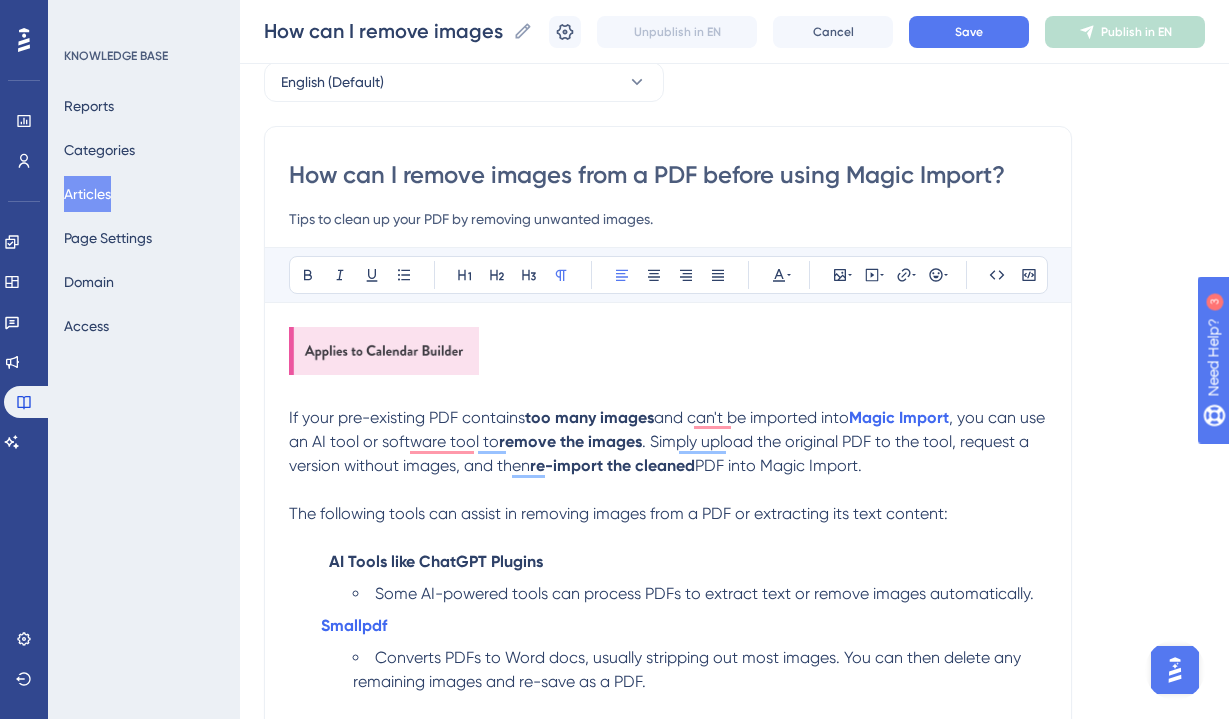 click on "Tips to clean up your PDF by removing unwanted images." at bounding box center (668, 219) 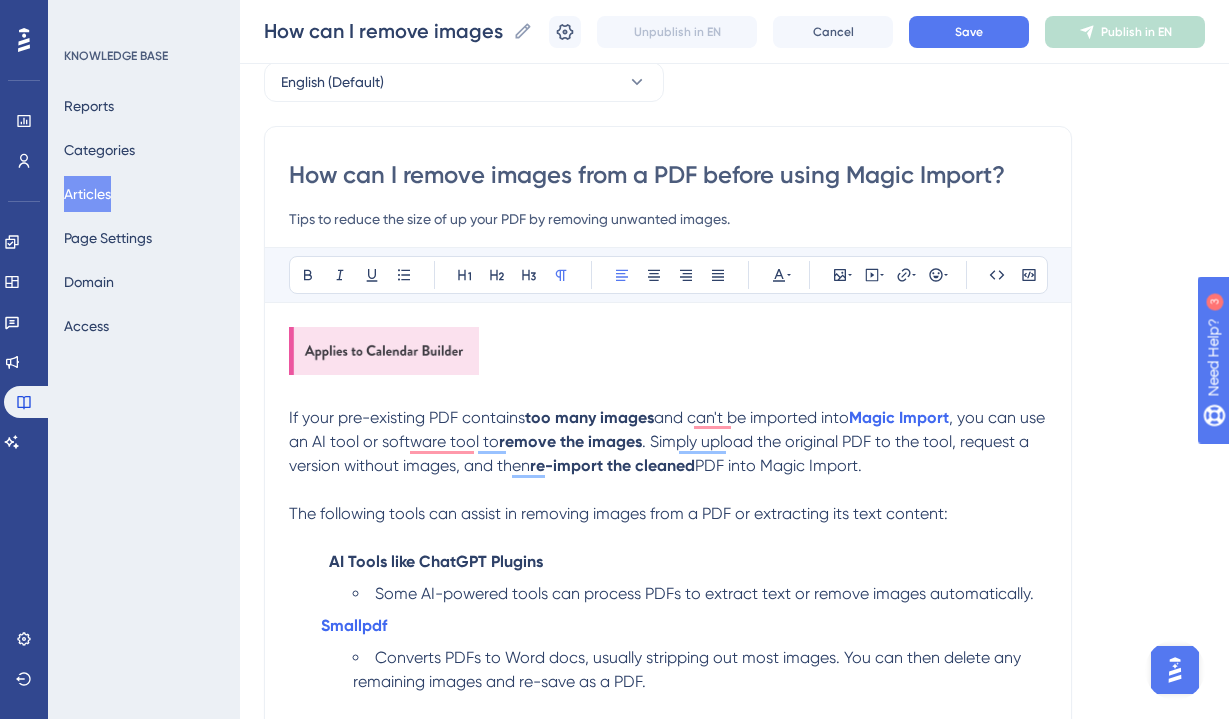 click on "Tips to reduce the size of up your PDF by removing unwanted images." at bounding box center [668, 219] 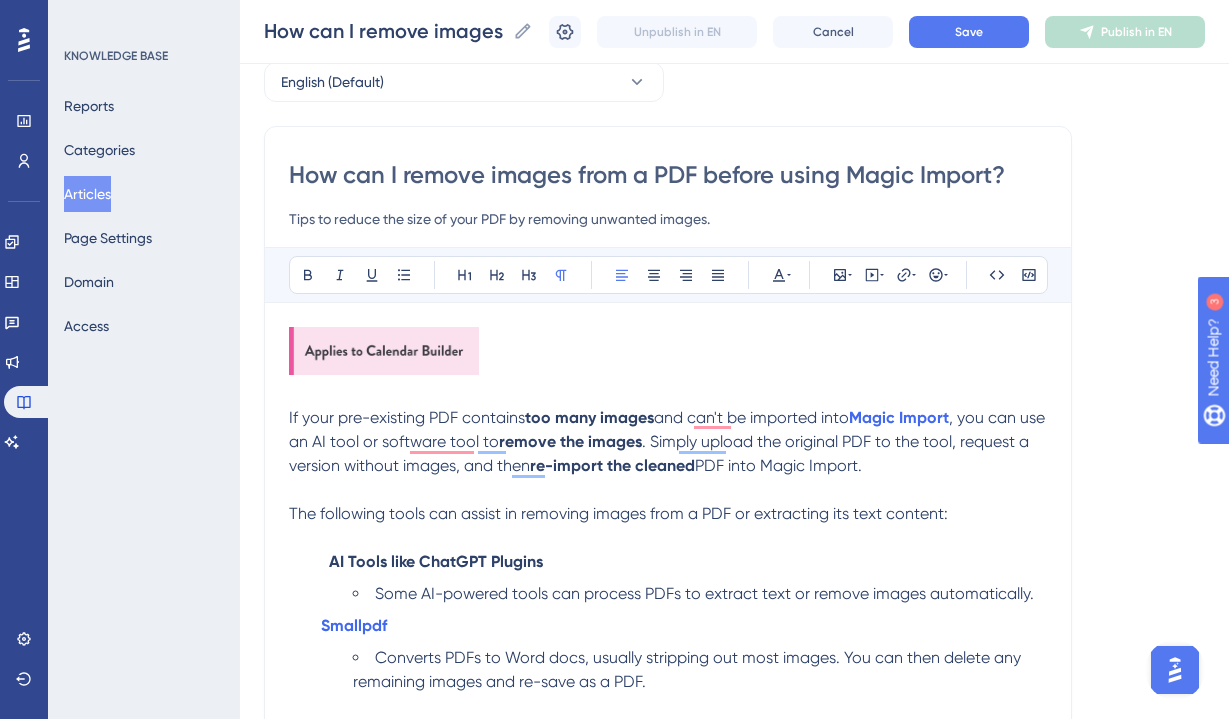 click on "Tips to reduce the size of your PDF by removing unwanted images." at bounding box center [668, 219] 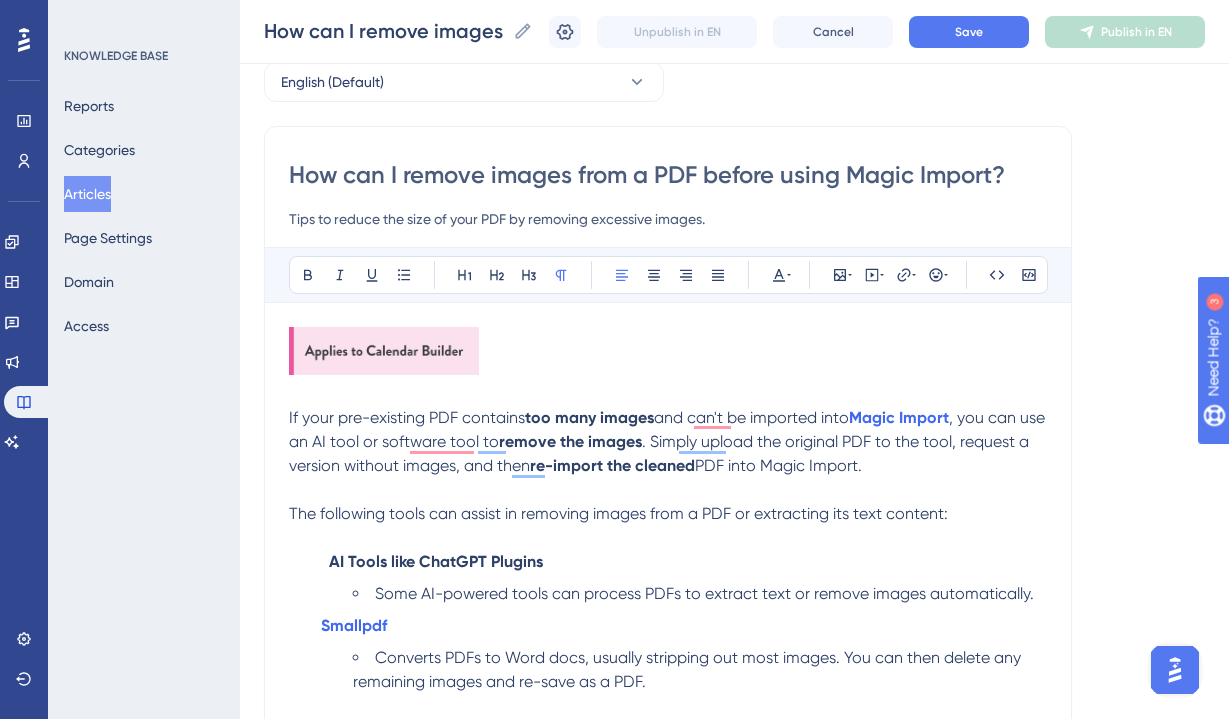click on "Tips to reduce the size of your PDF by removing excessive images." at bounding box center [668, 219] 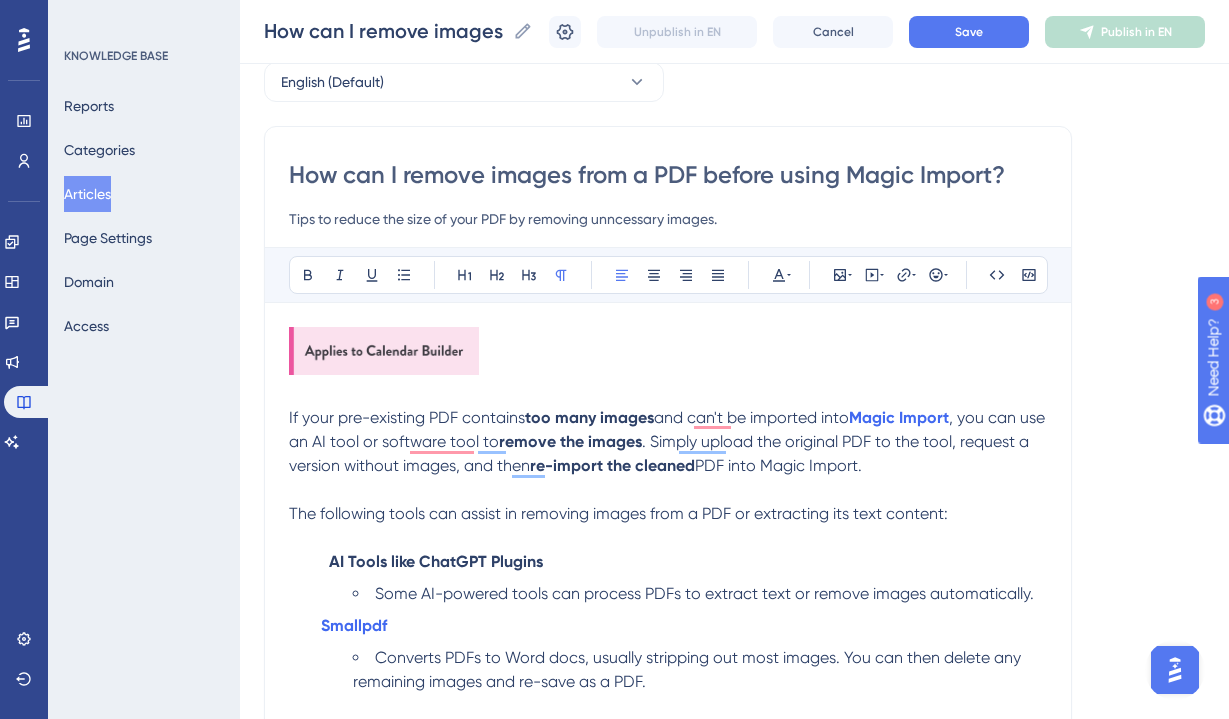 click on "Tips to reduce the size of your PDF by removing unncessary images." at bounding box center (668, 219) 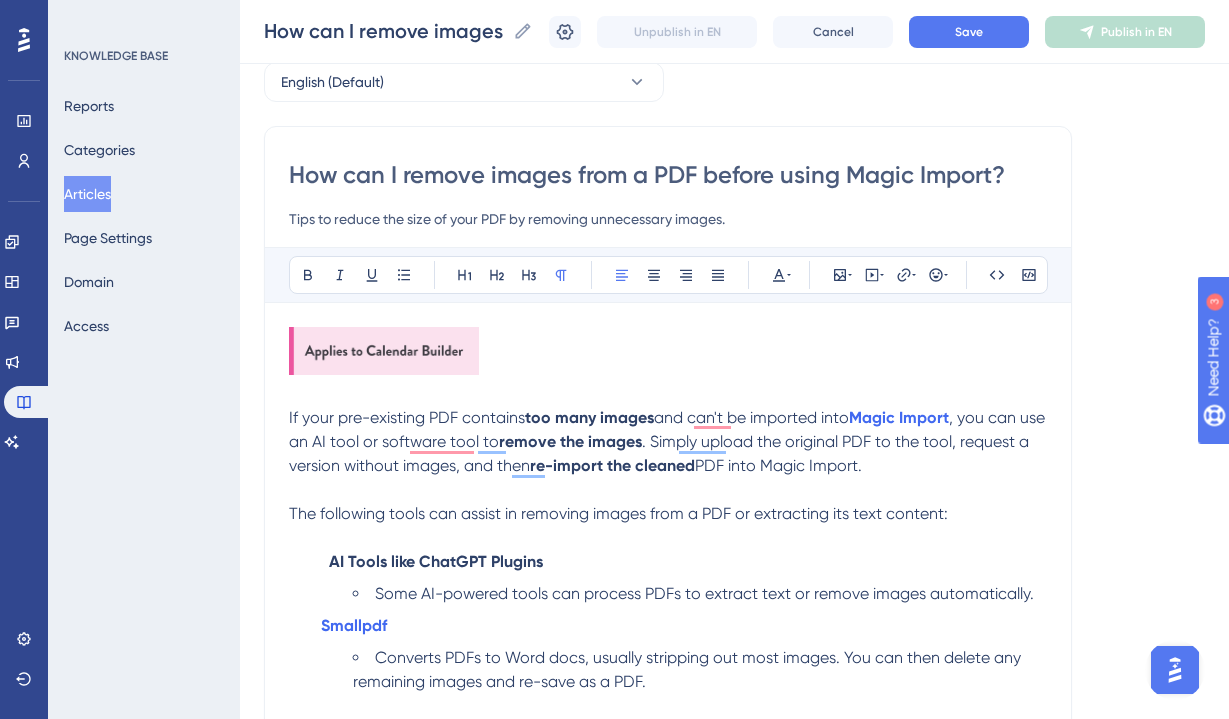 click on "Tips to reduce the size of your PDF by removing unnecessary images." at bounding box center [668, 219] 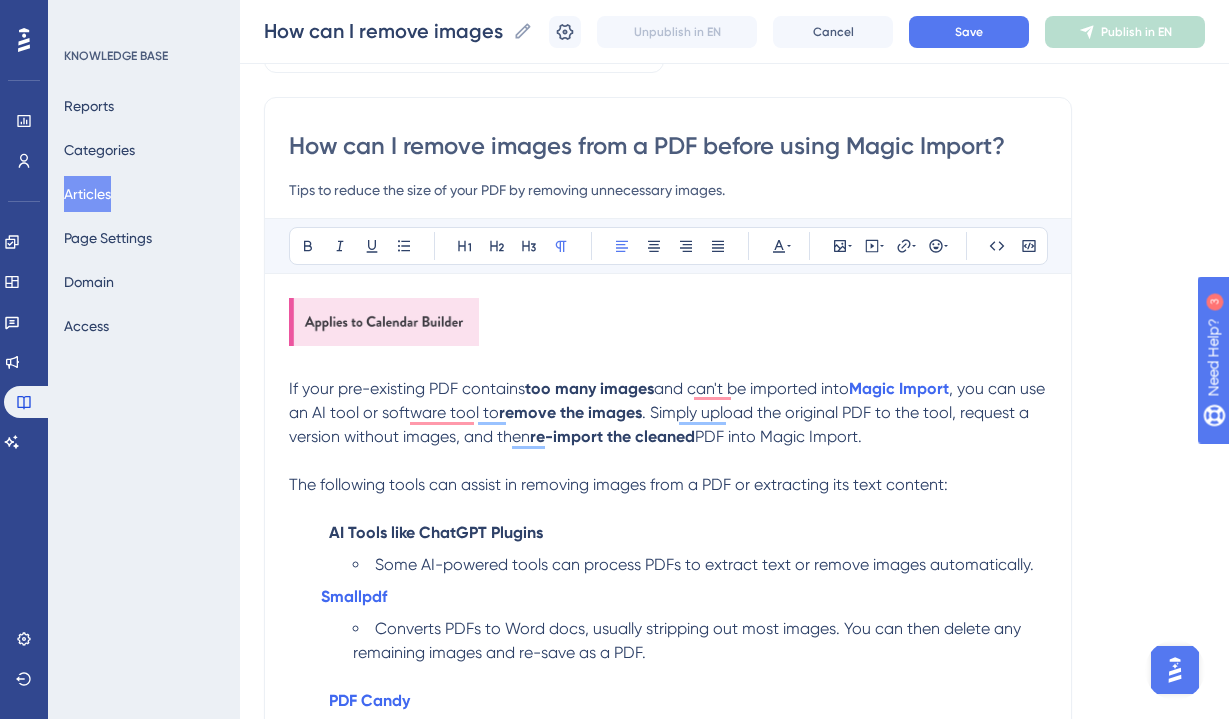 scroll, scrollTop: 128, scrollLeft: 0, axis: vertical 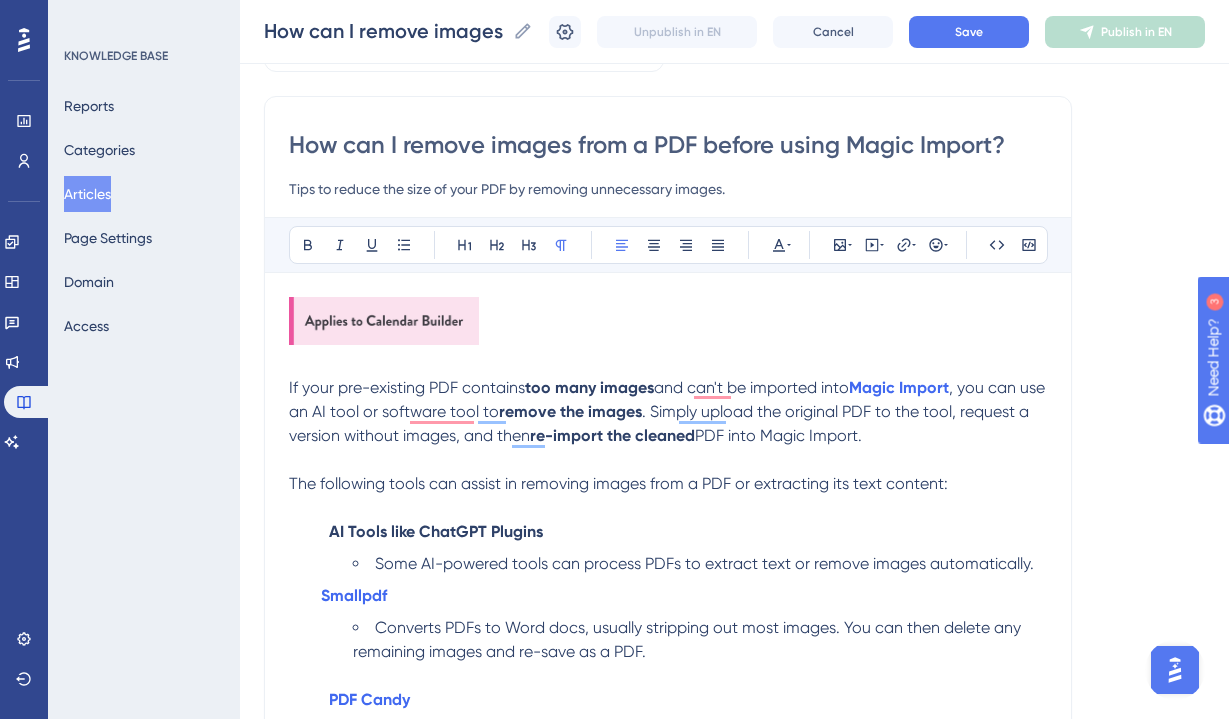 click on "Tips to reduce the size of your PDF by removing unnecessary images." at bounding box center [668, 189] 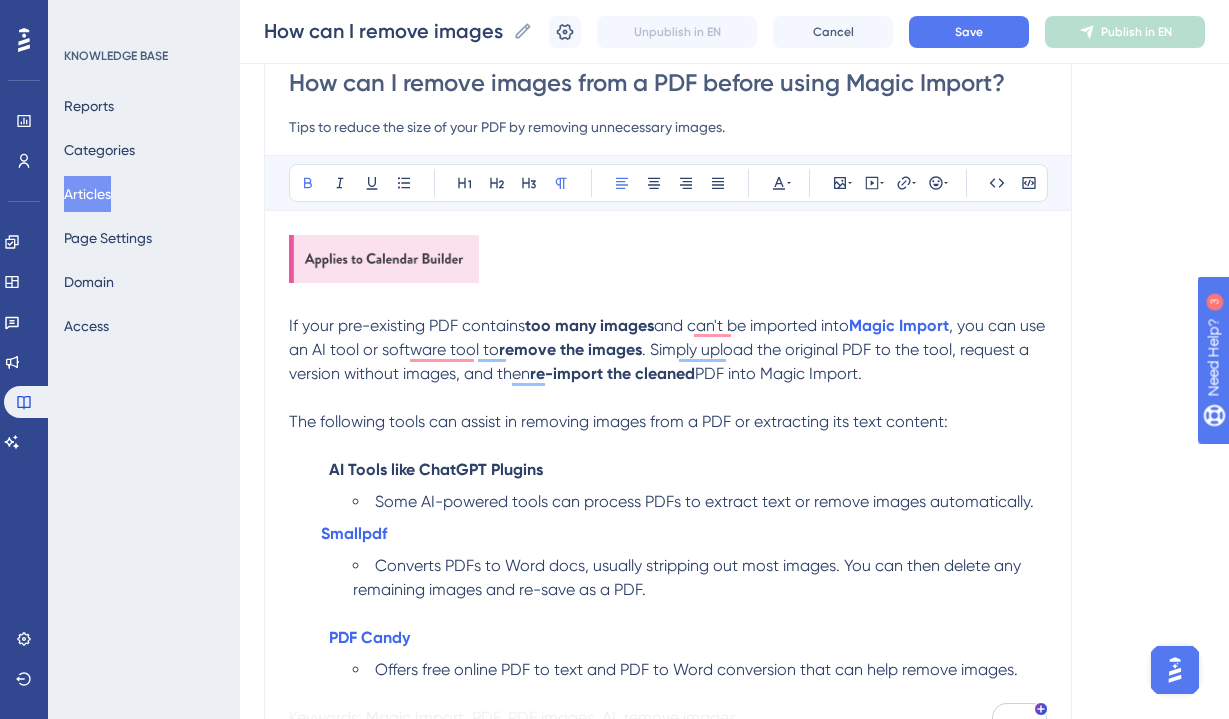 scroll, scrollTop: 193, scrollLeft: 0, axis: vertical 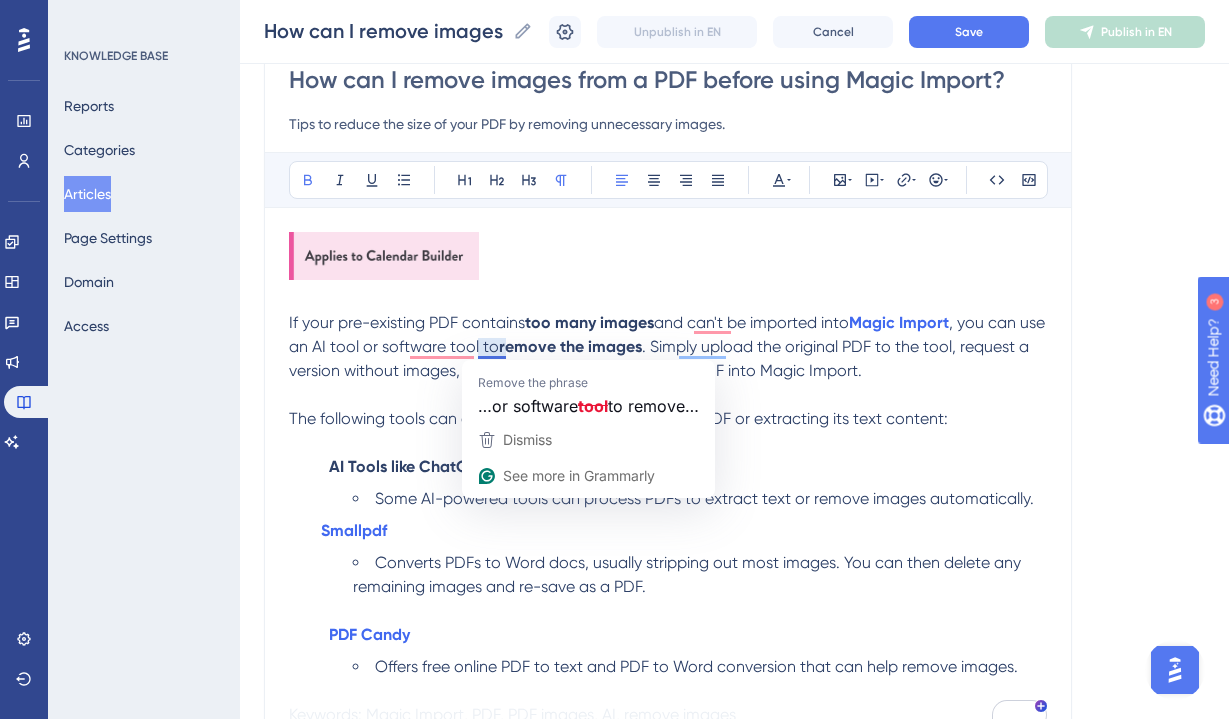 click on ", you can use an AI tool or software tool to" at bounding box center [669, 334] 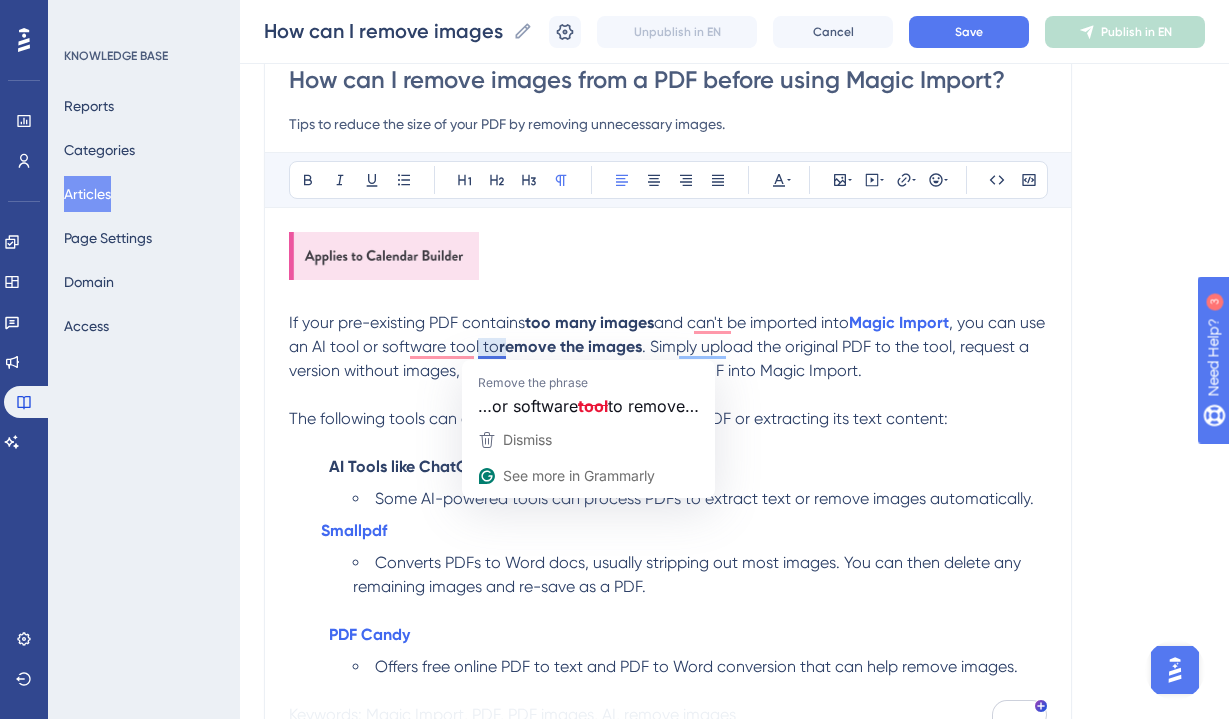 click on ", you can use an AI tool or software tool to" at bounding box center (669, 334) 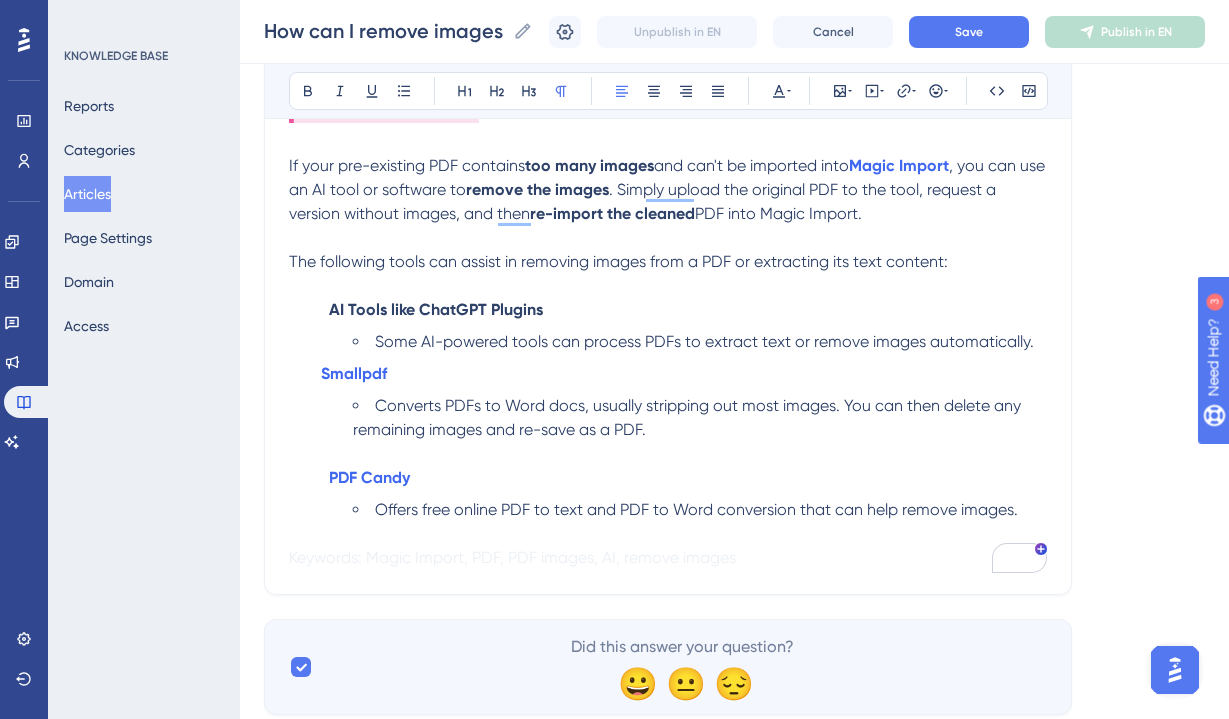 scroll, scrollTop: 352, scrollLeft: 0, axis: vertical 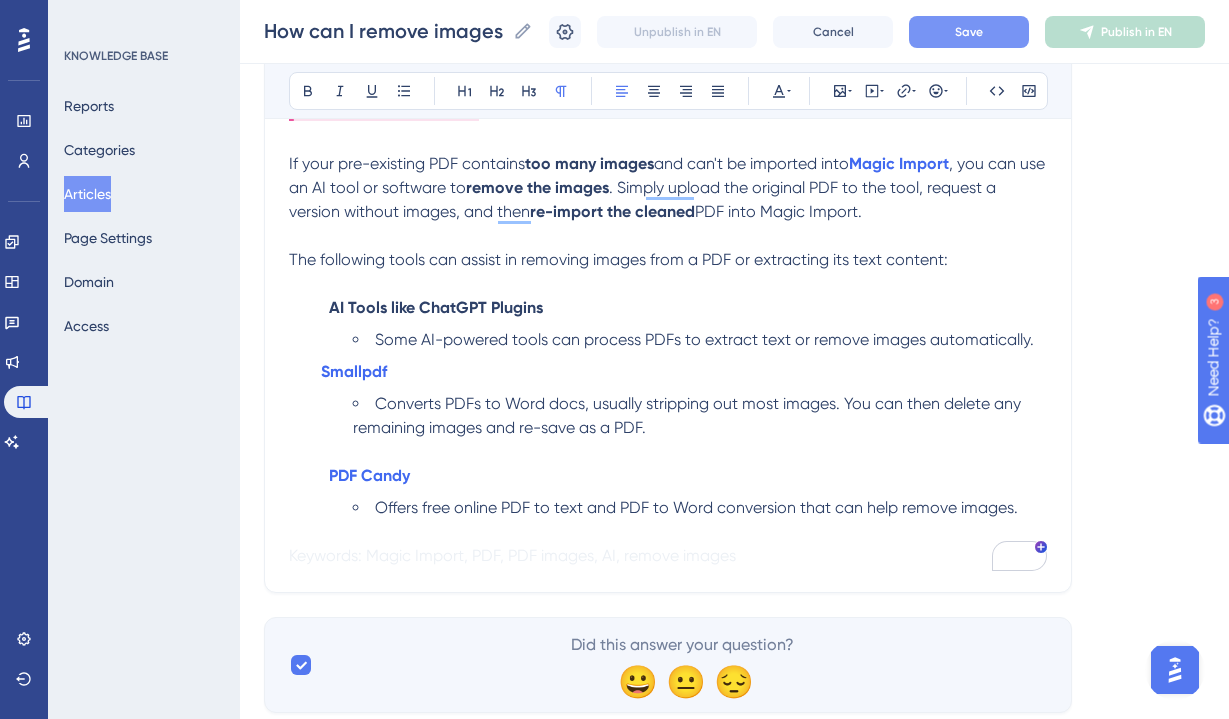 click on "Save" at bounding box center [969, 32] 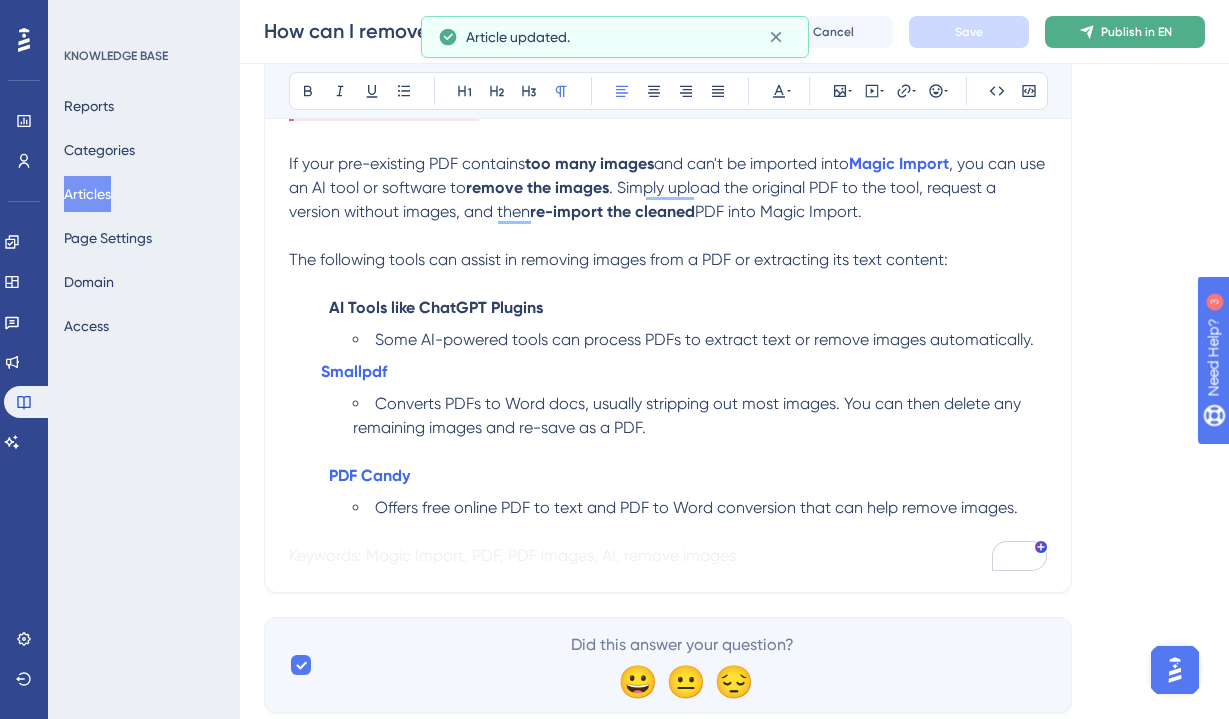 click on "Publish in EN" at bounding box center (1136, 32) 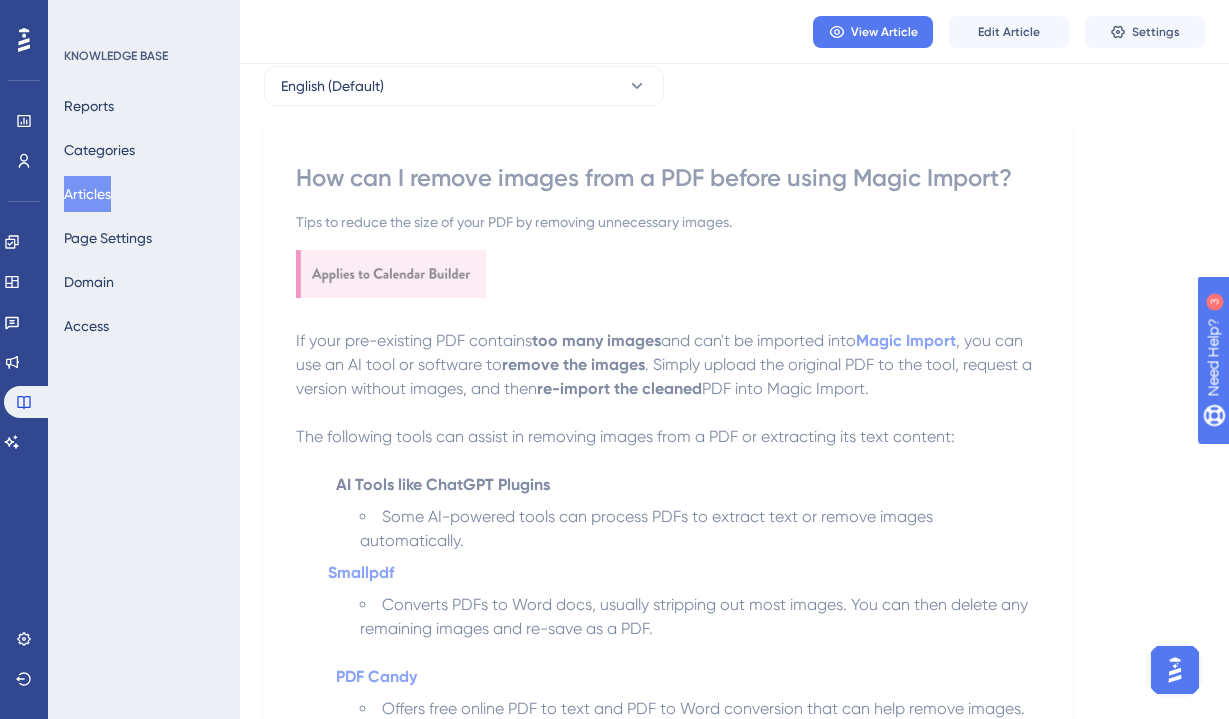 scroll, scrollTop: 0, scrollLeft: 0, axis: both 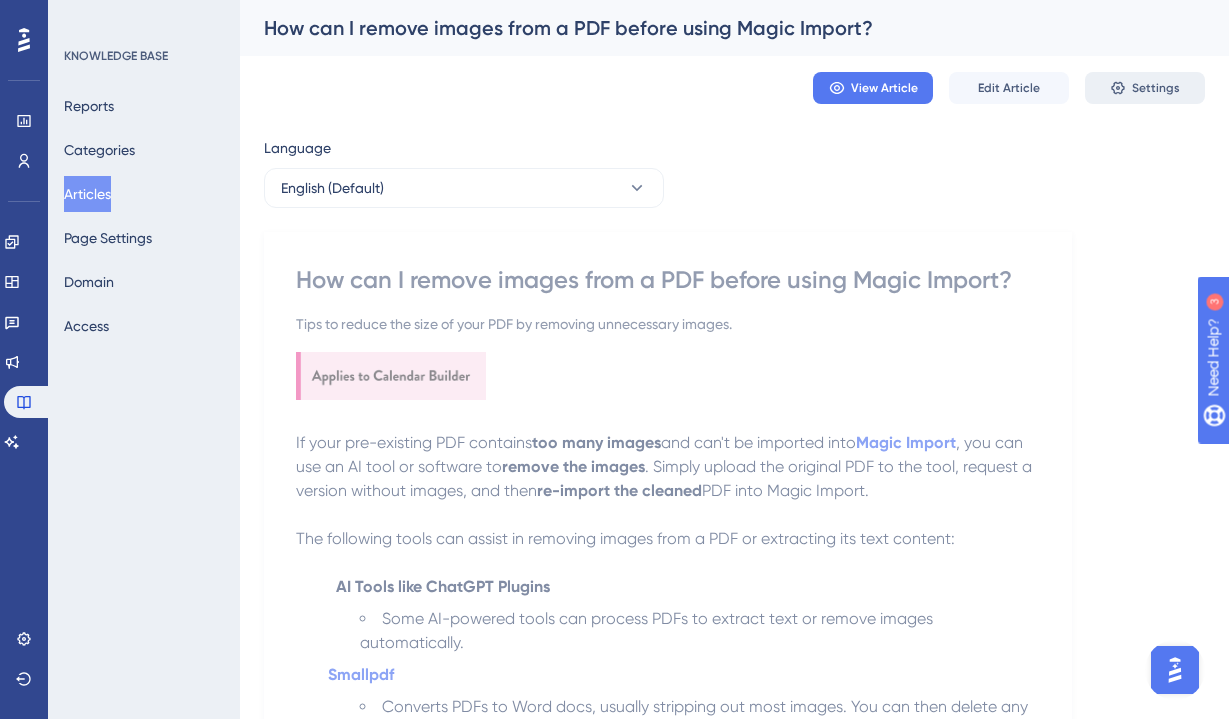 click on "Settings" at bounding box center [1156, 88] 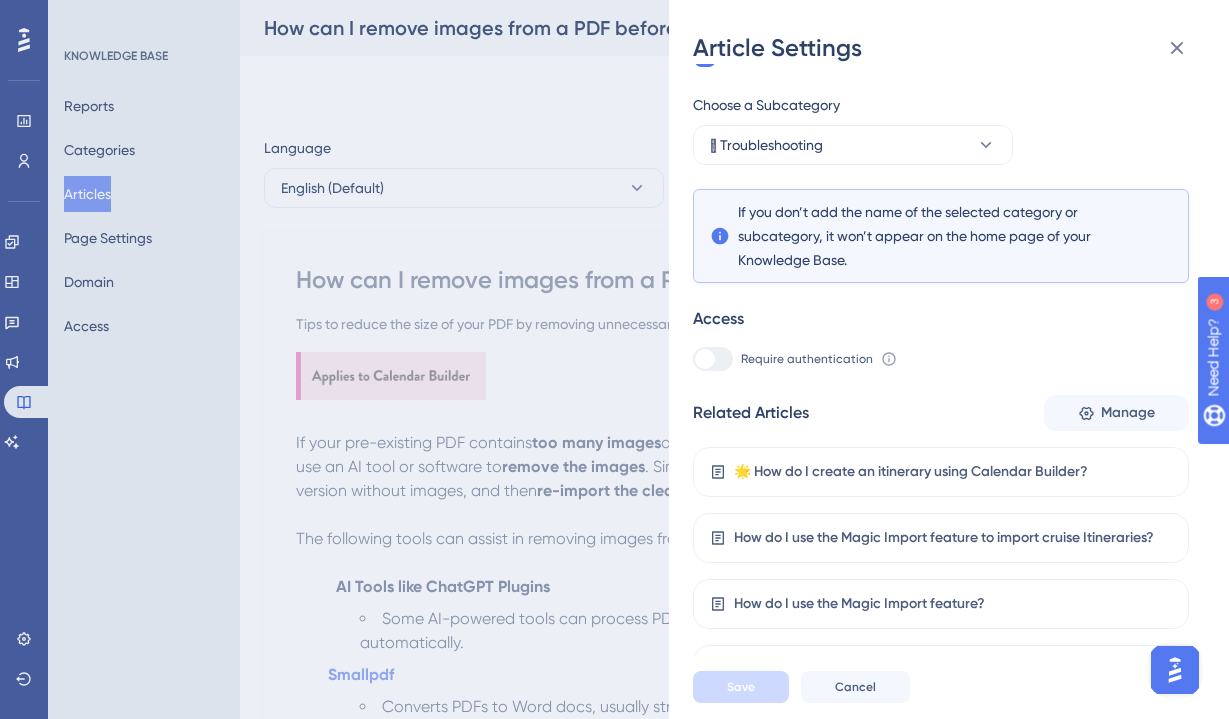 scroll, scrollTop: 275, scrollLeft: 0, axis: vertical 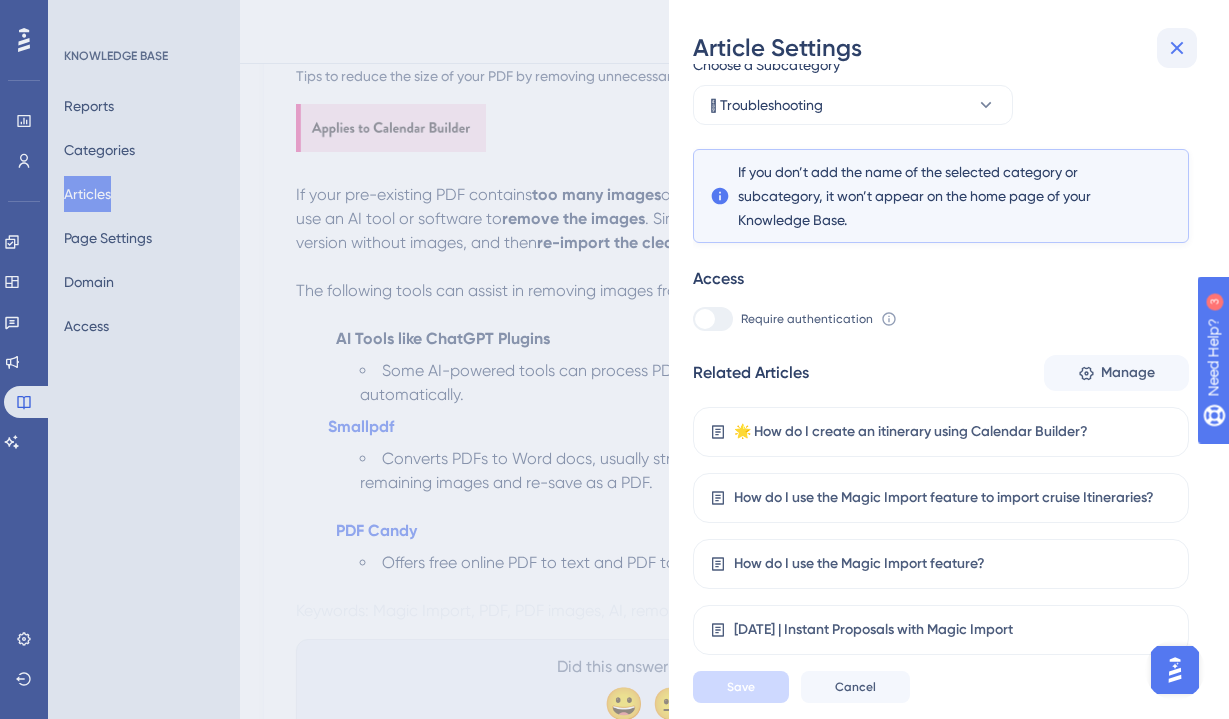 click 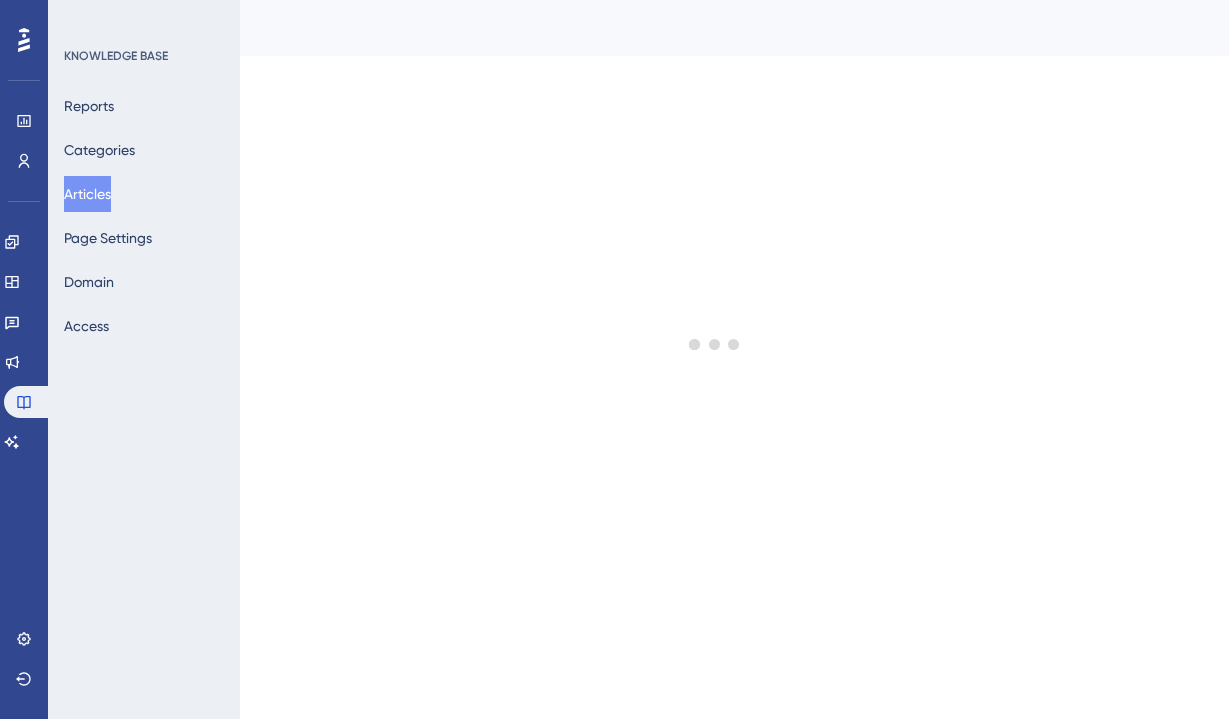 scroll, scrollTop: 0, scrollLeft: 0, axis: both 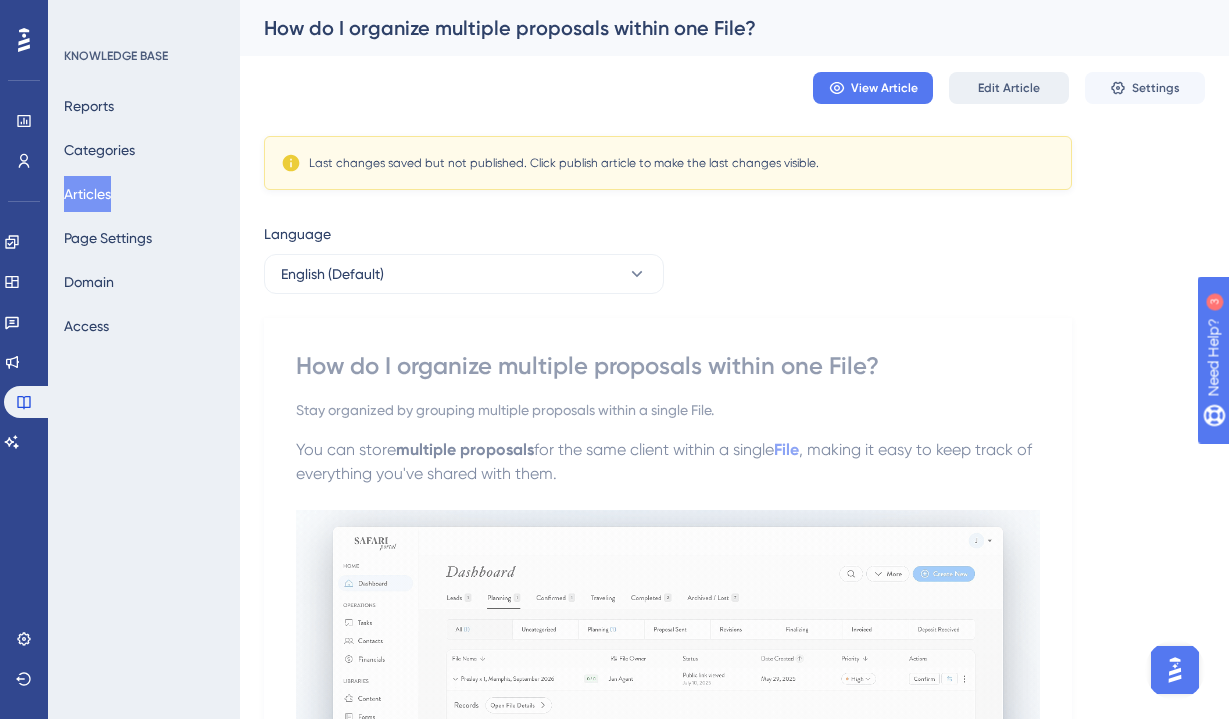 click on "Edit Article" at bounding box center [1009, 88] 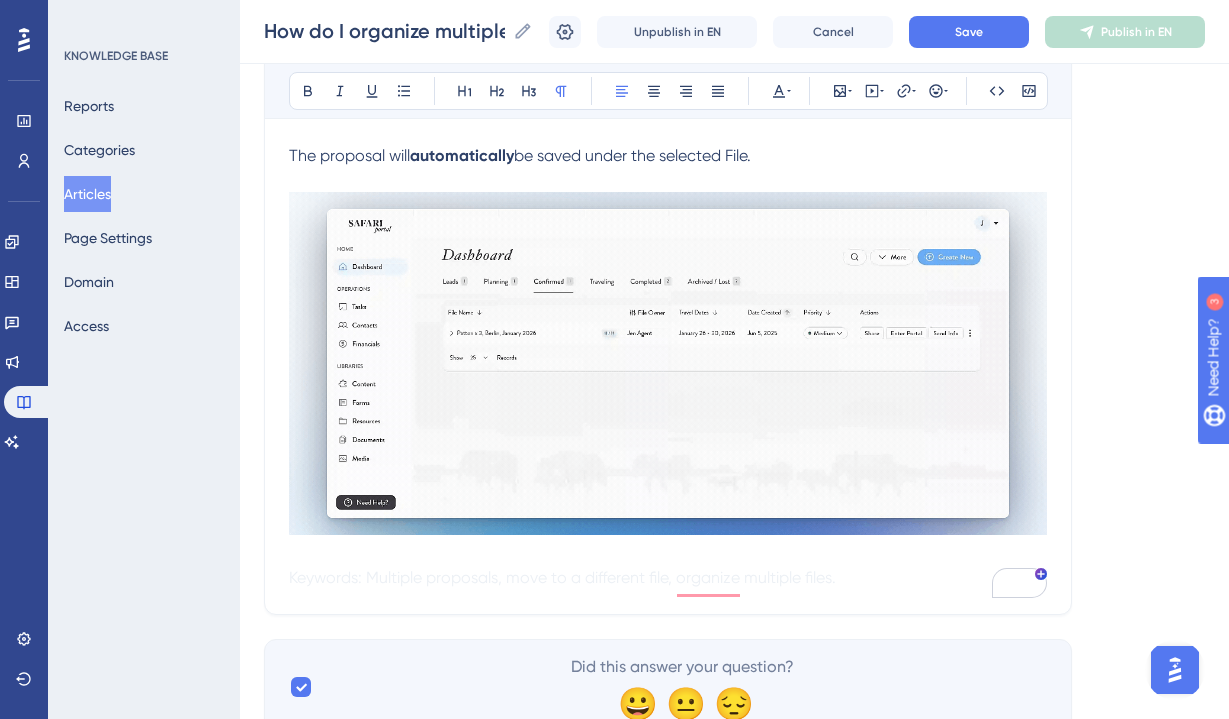 scroll, scrollTop: 1908, scrollLeft: 0, axis: vertical 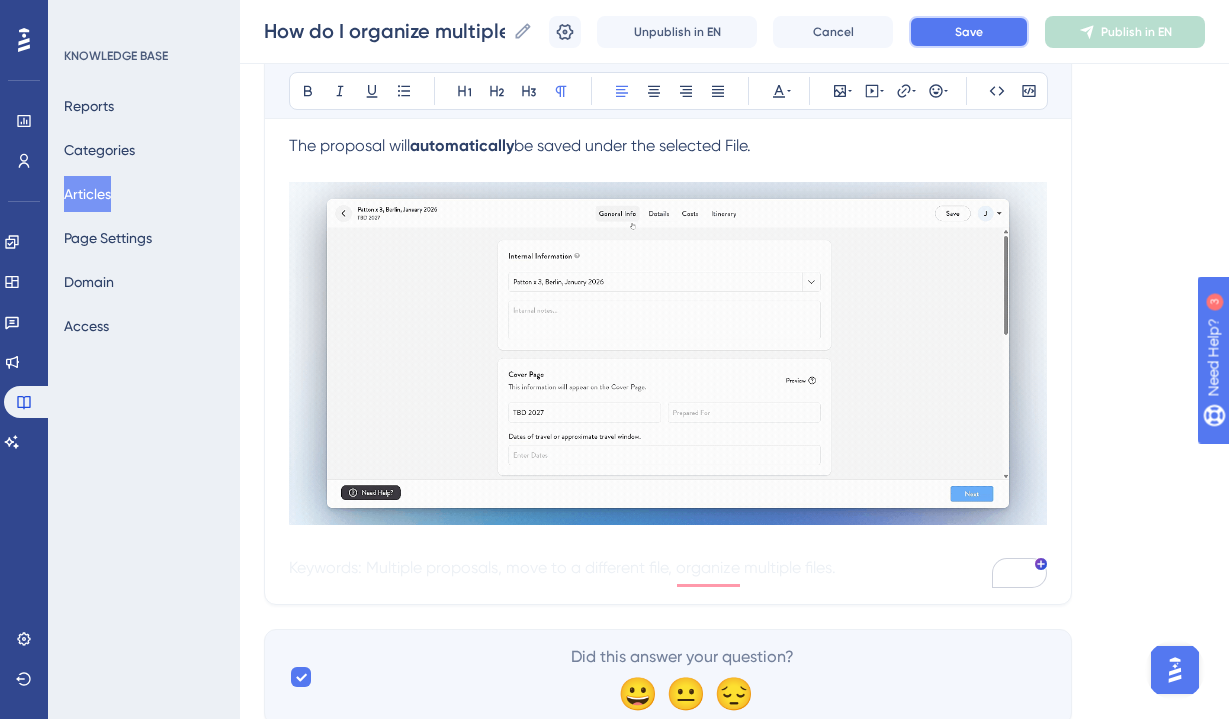 click on "Save" at bounding box center [969, 32] 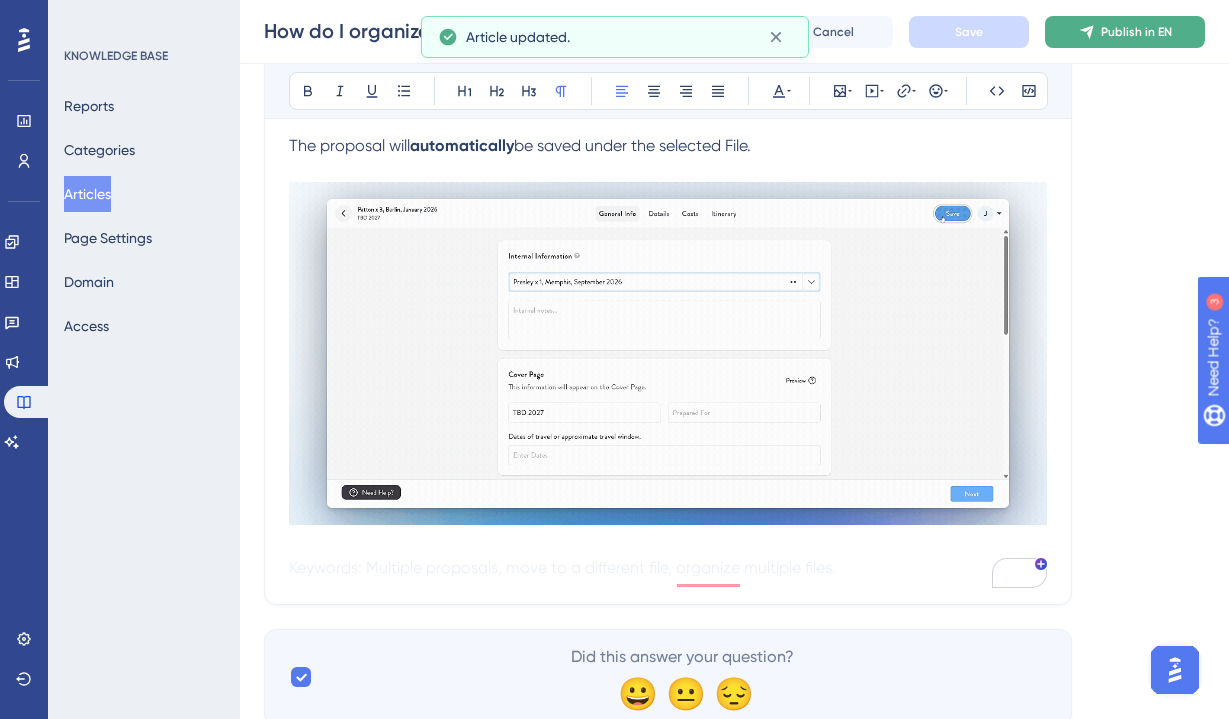 click on "Publish in EN" at bounding box center [1136, 32] 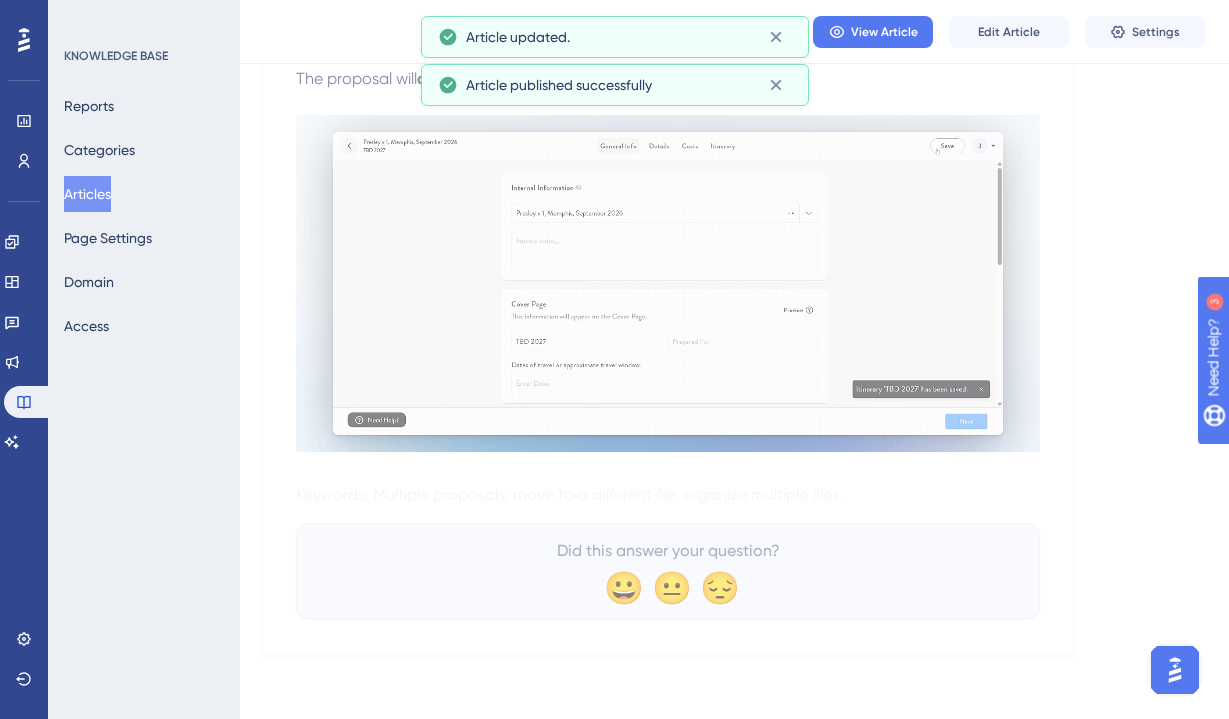 scroll, scrollTop: 1889, scrollLeft: 0, axis: vertical 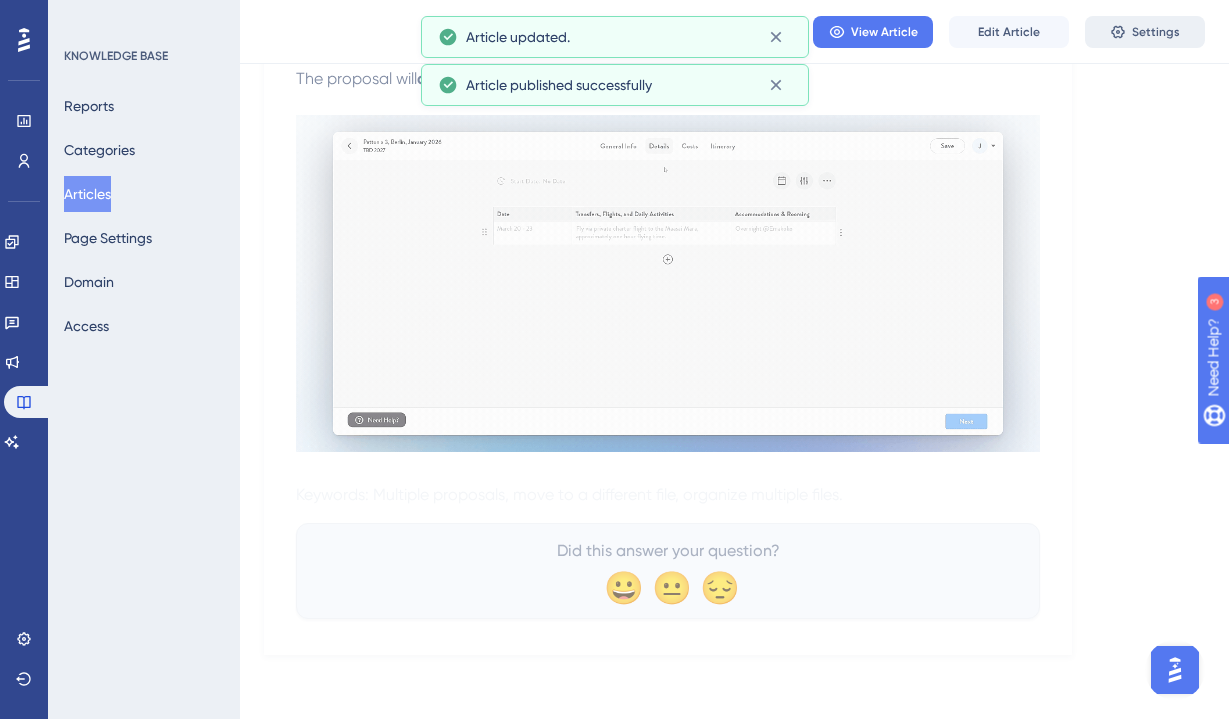 click on "Settings" at bounding box center (1145, 32) 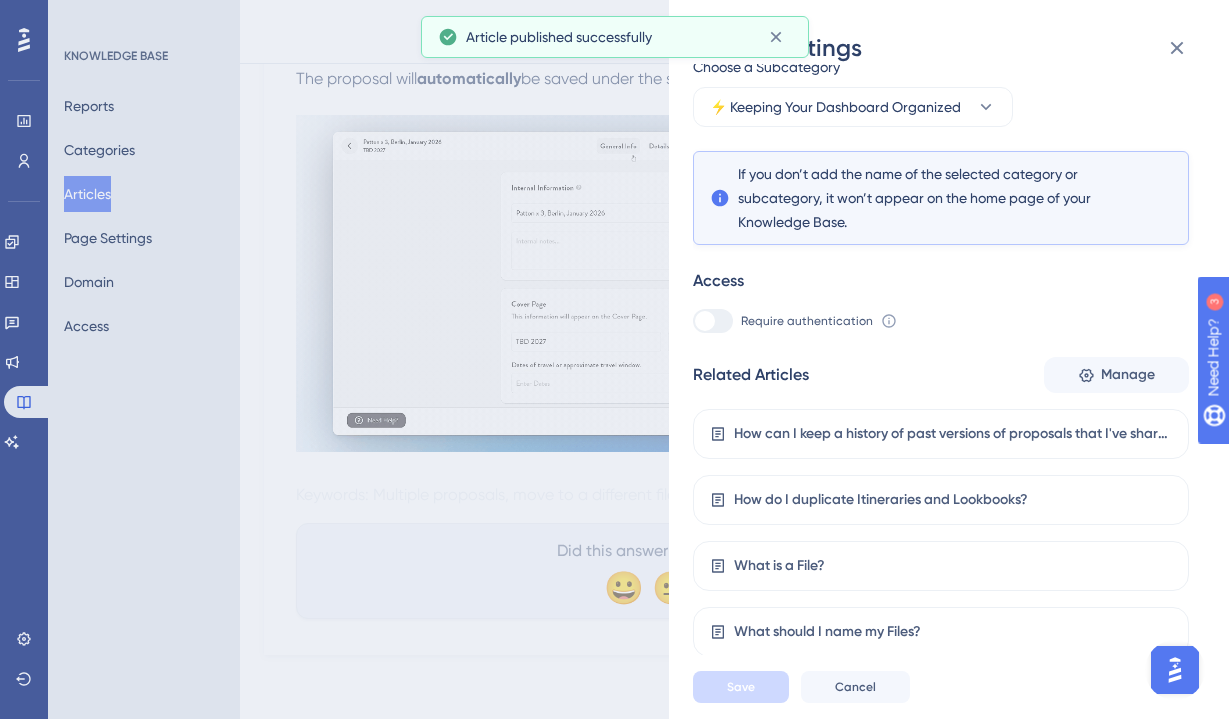scroll, scrollTop: 275, scrollLeft: 0, axis: vertical 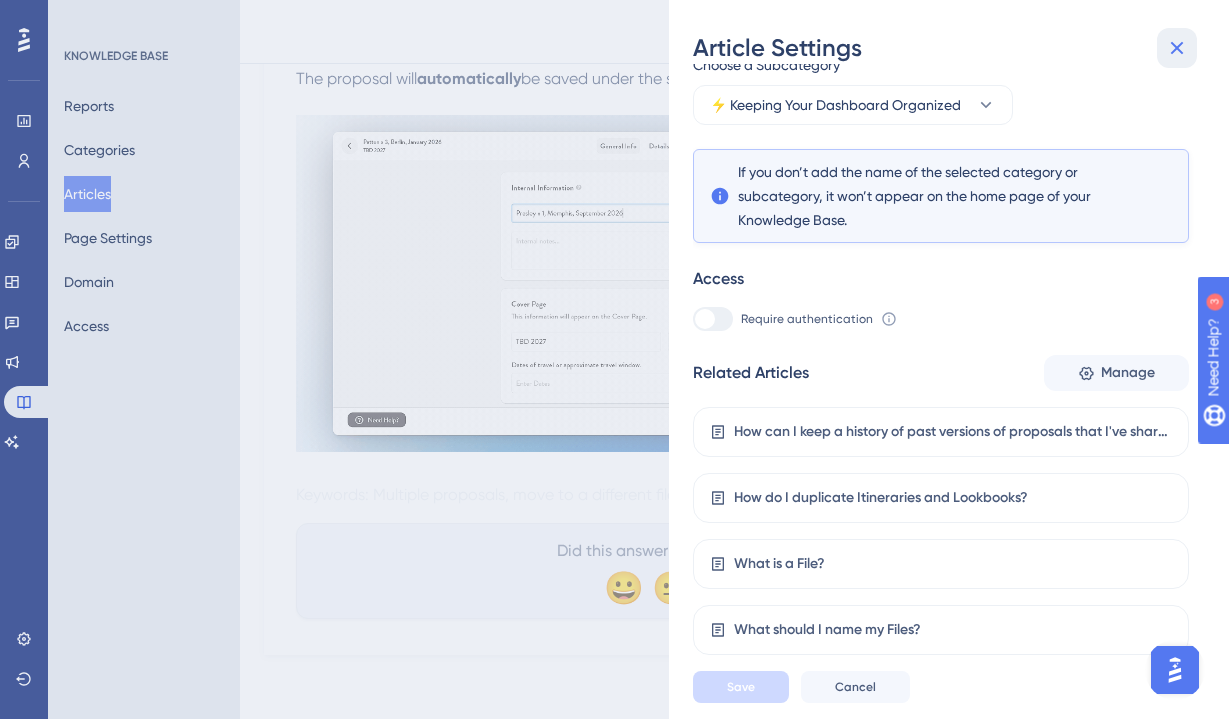 click 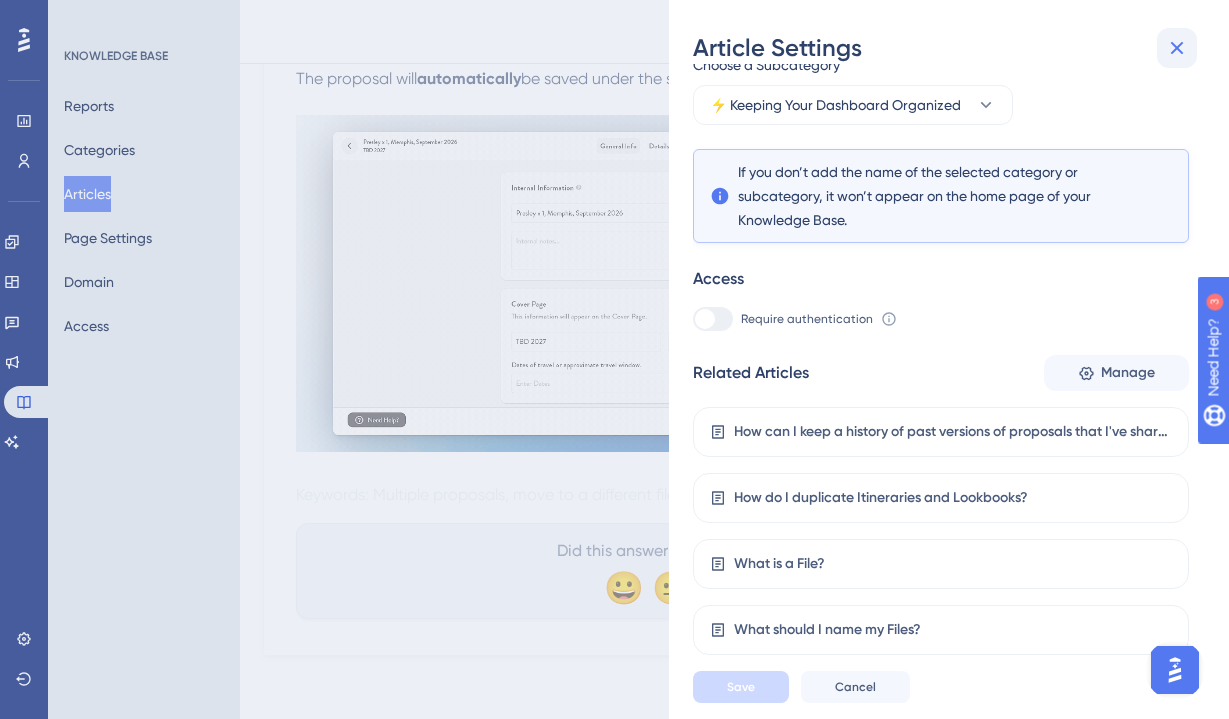 scroll, scrollTop: 0, scrollLeft: 0, axis: both 